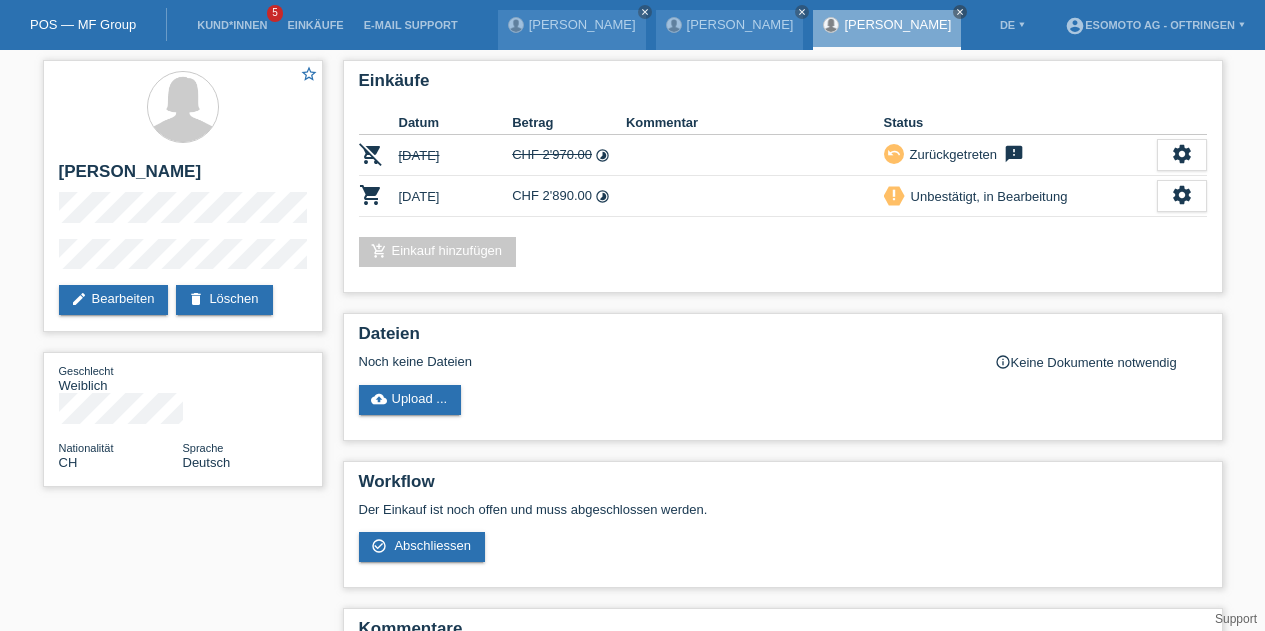 scroll, scrollTop: 0, scrollLeft: 0, axis: both 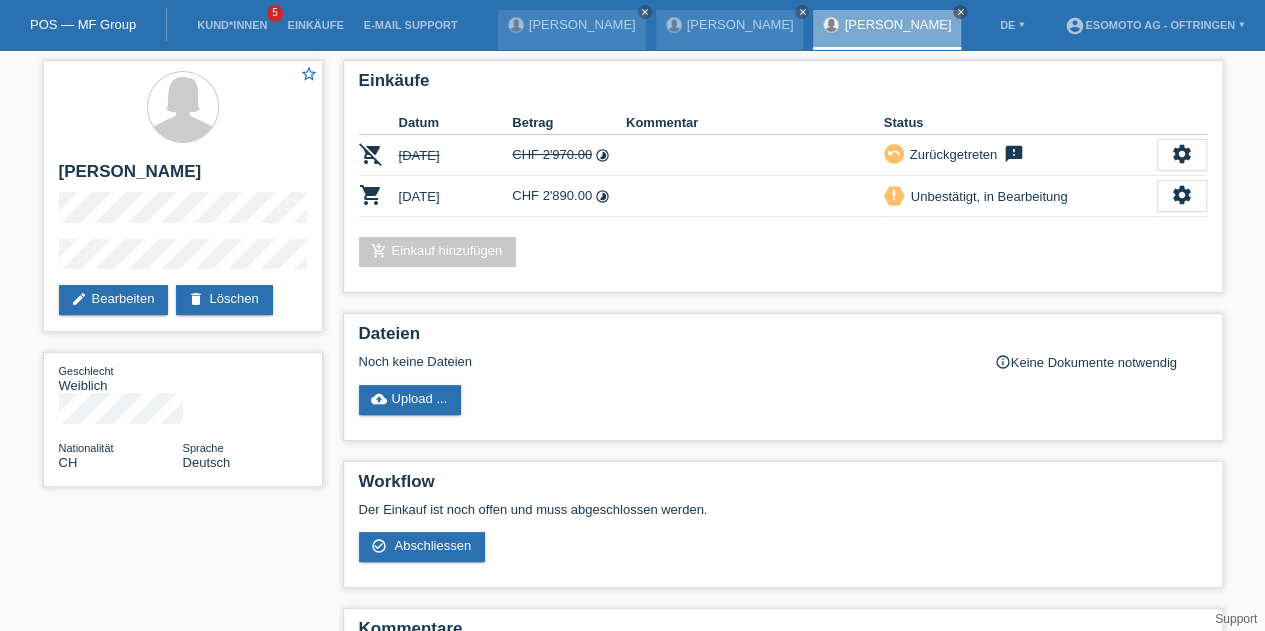 click on "Kund*innen" at bounding box center [232, 25] 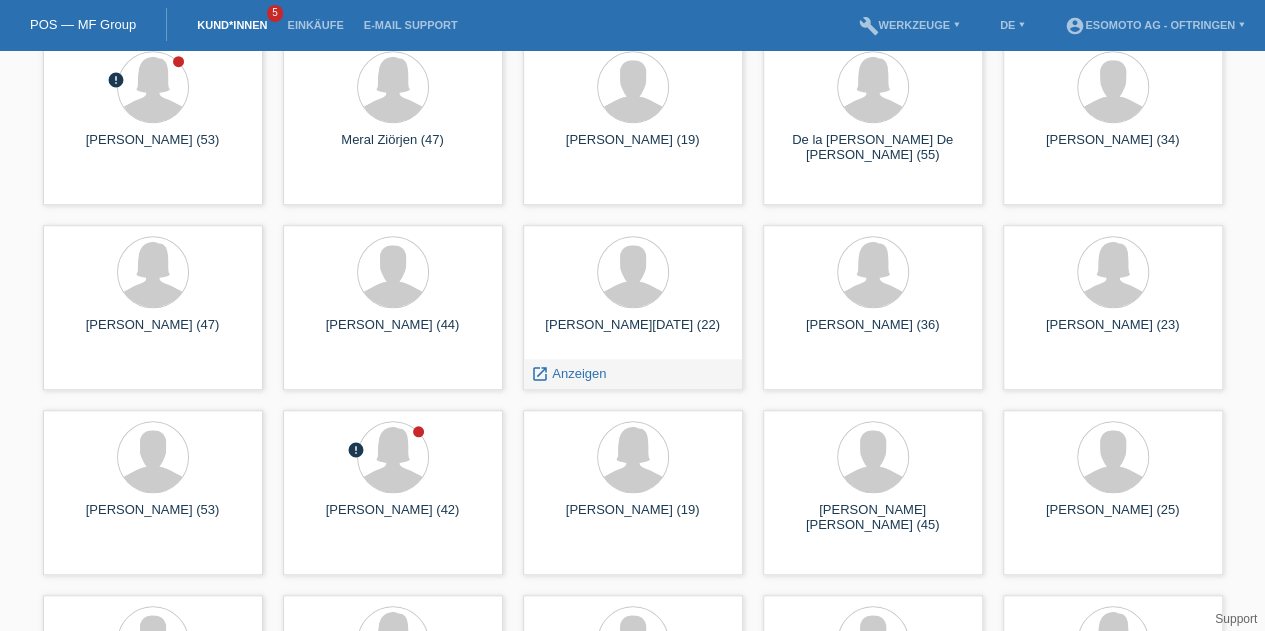 scroll, scrollTop: 650, scrollLeft: 0, axis: vertical 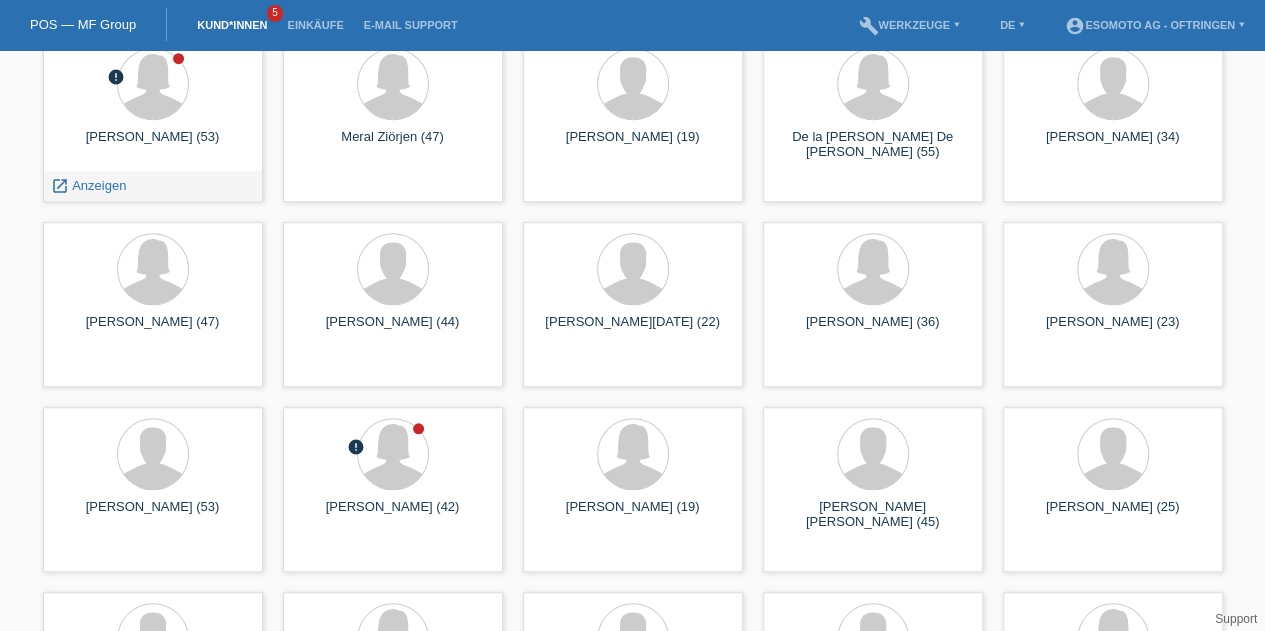click on "launch   Anzeigen" at bounding box center [89, 186] 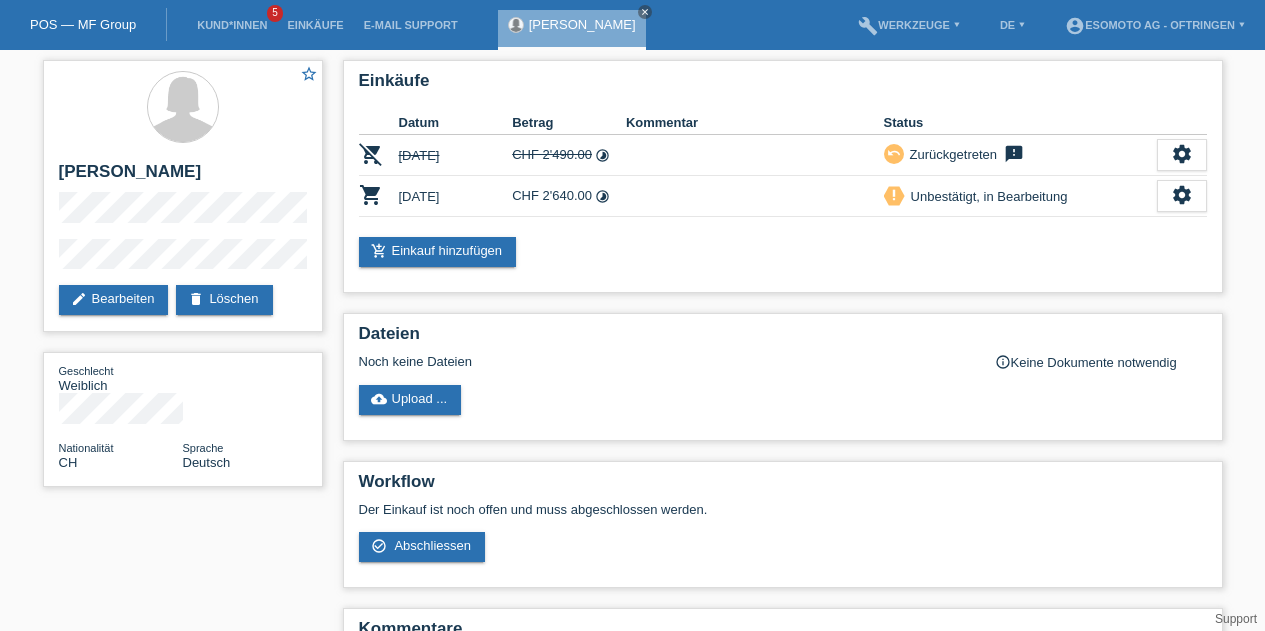 scroll, scrollTop: 0, scrollLeft: 0, axis: both 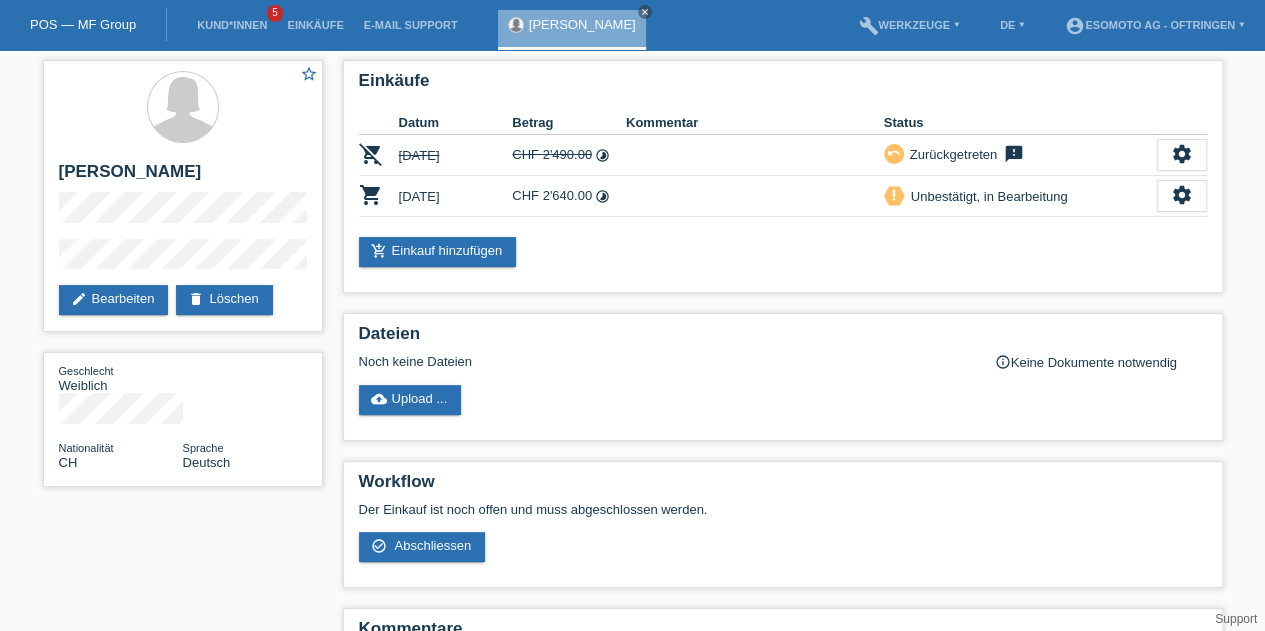 click on "settings" at bounding box center [1182, 196] 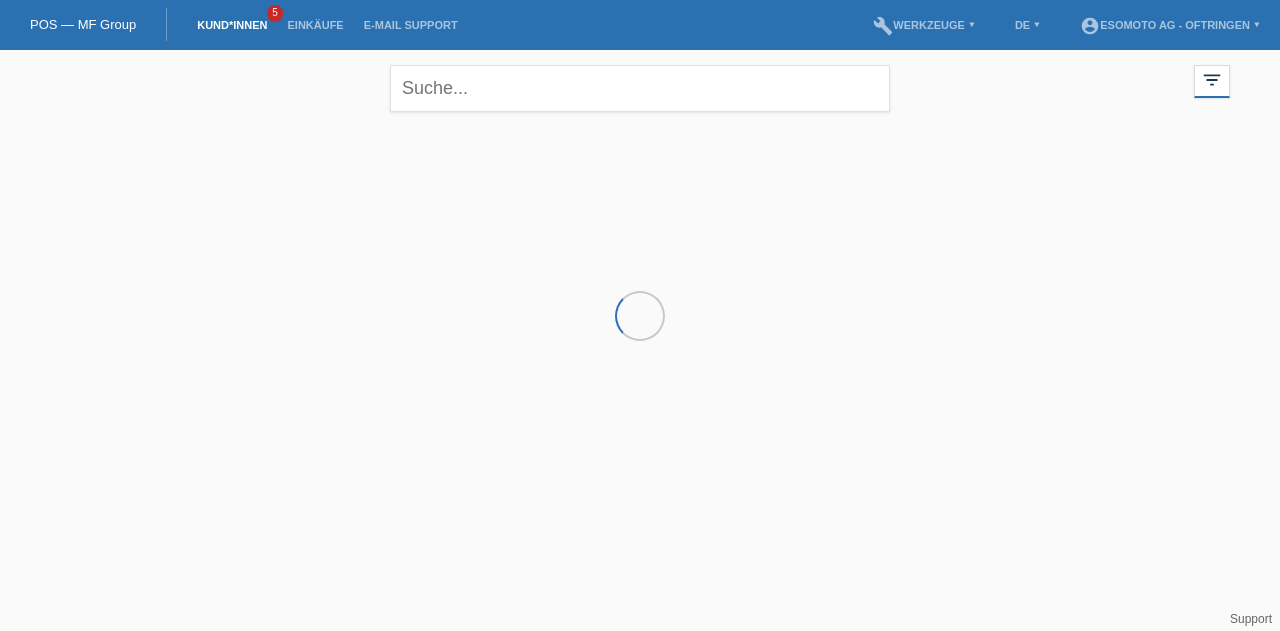 scroll, scrollTop: 0, scrollLeft: 0, axis: both 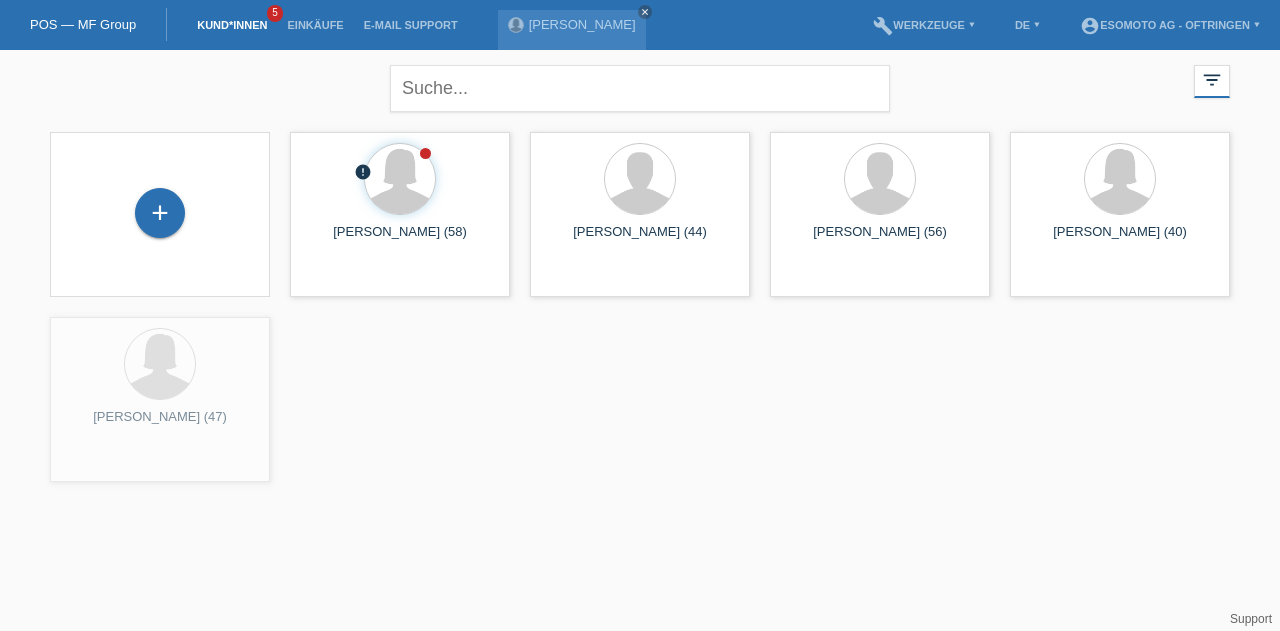 click on "+" at bounding box center [160, 213] 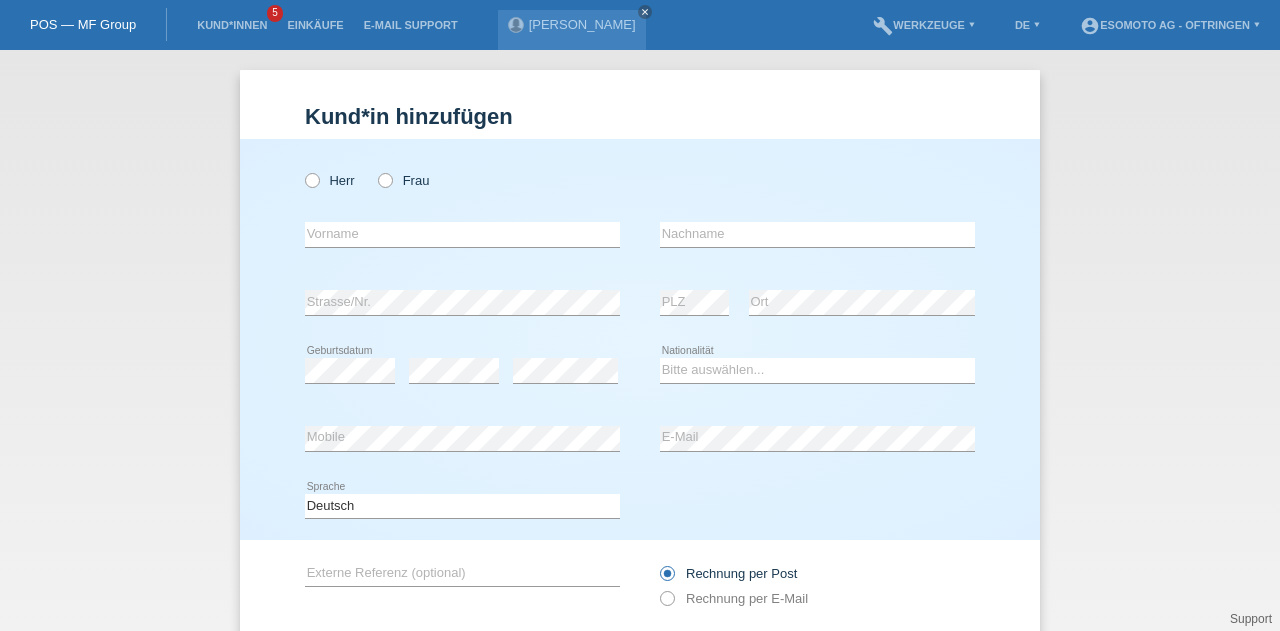 scroll, scrollTop: 0, scrollLeft: 0, axis: both 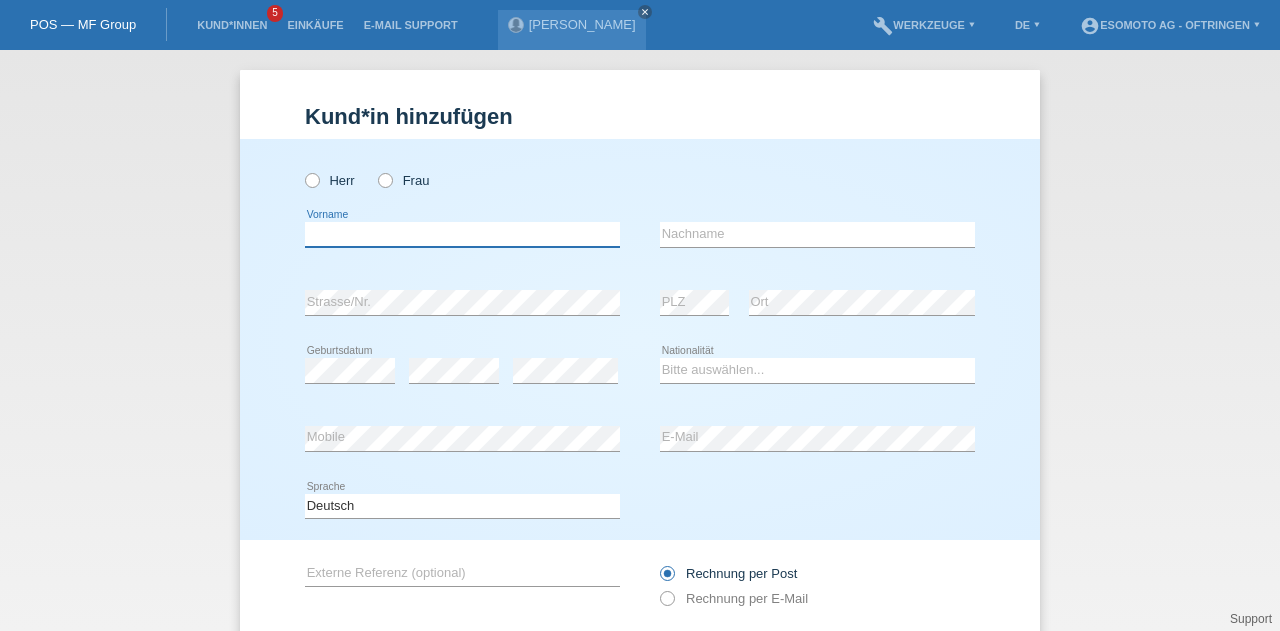 click at bounding box center [462, 234] 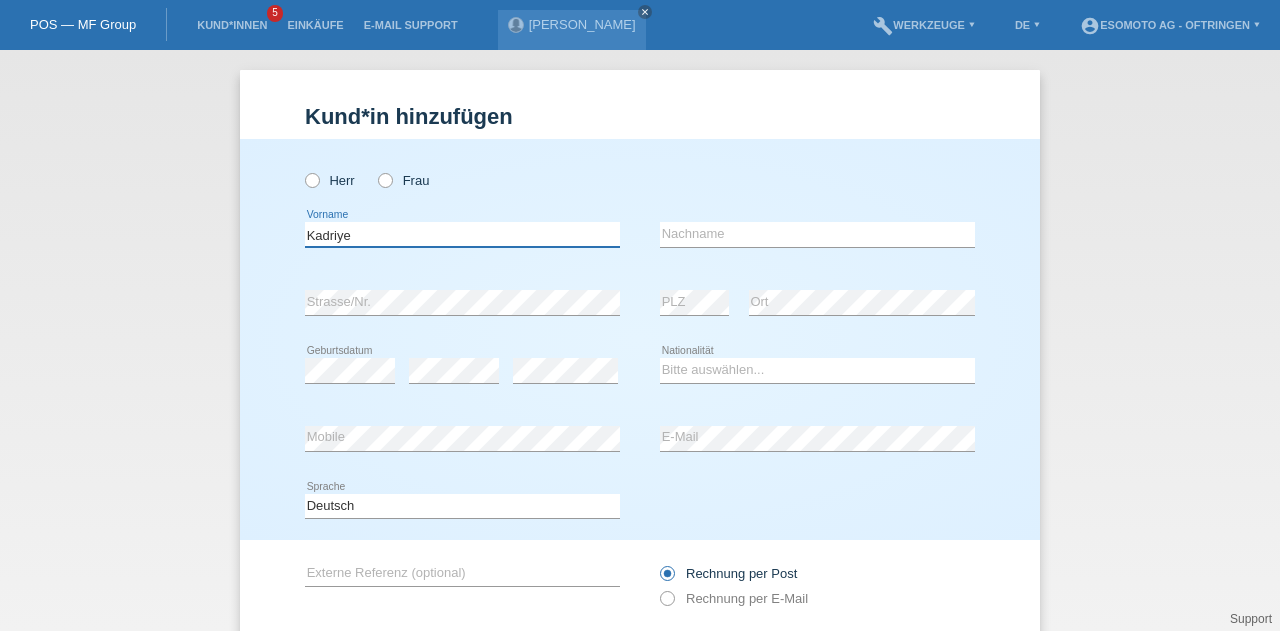 type on "Kadriye" 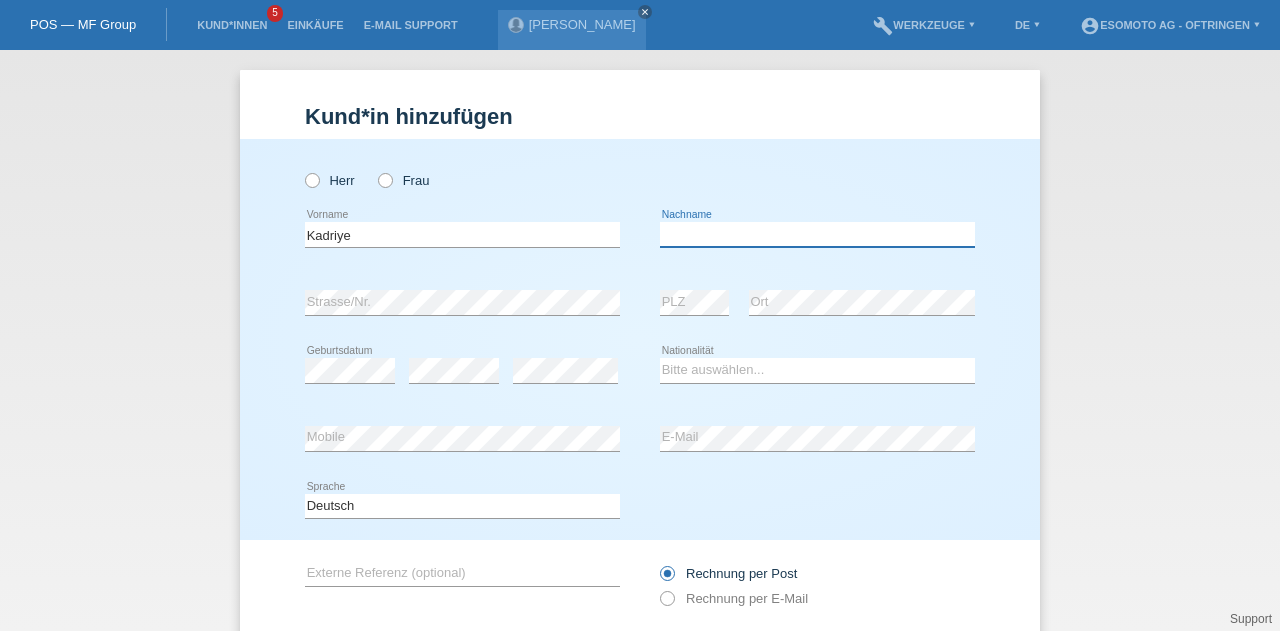 click at bounding box center [817, 234] 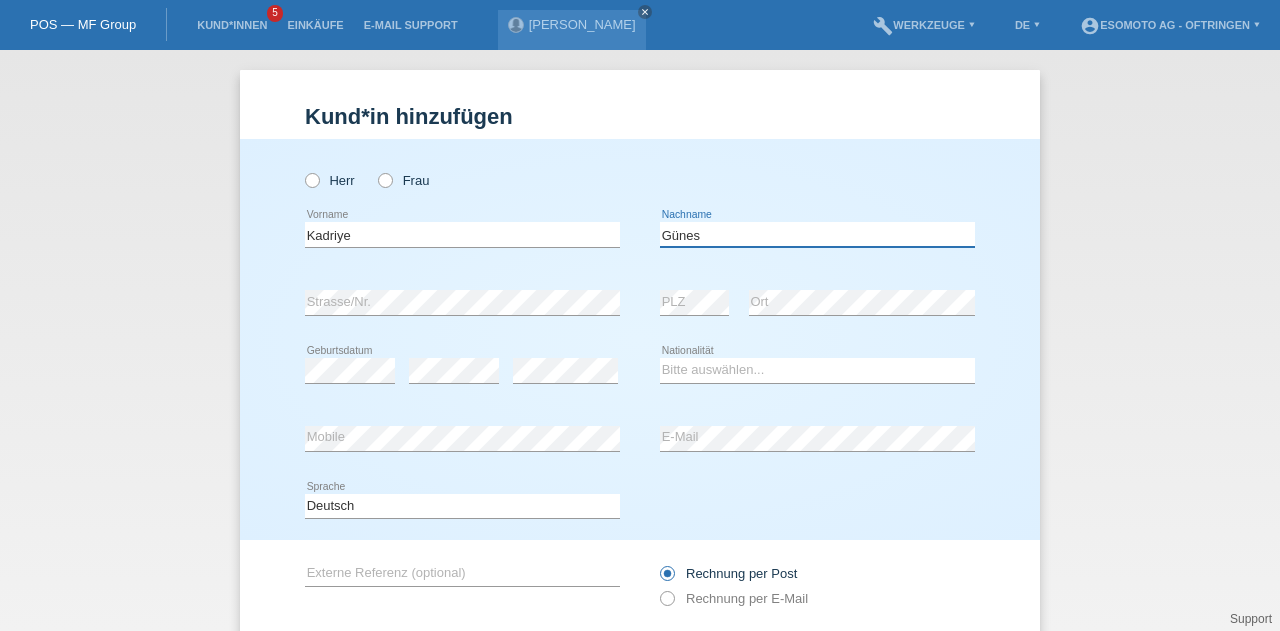 type on "Günes" 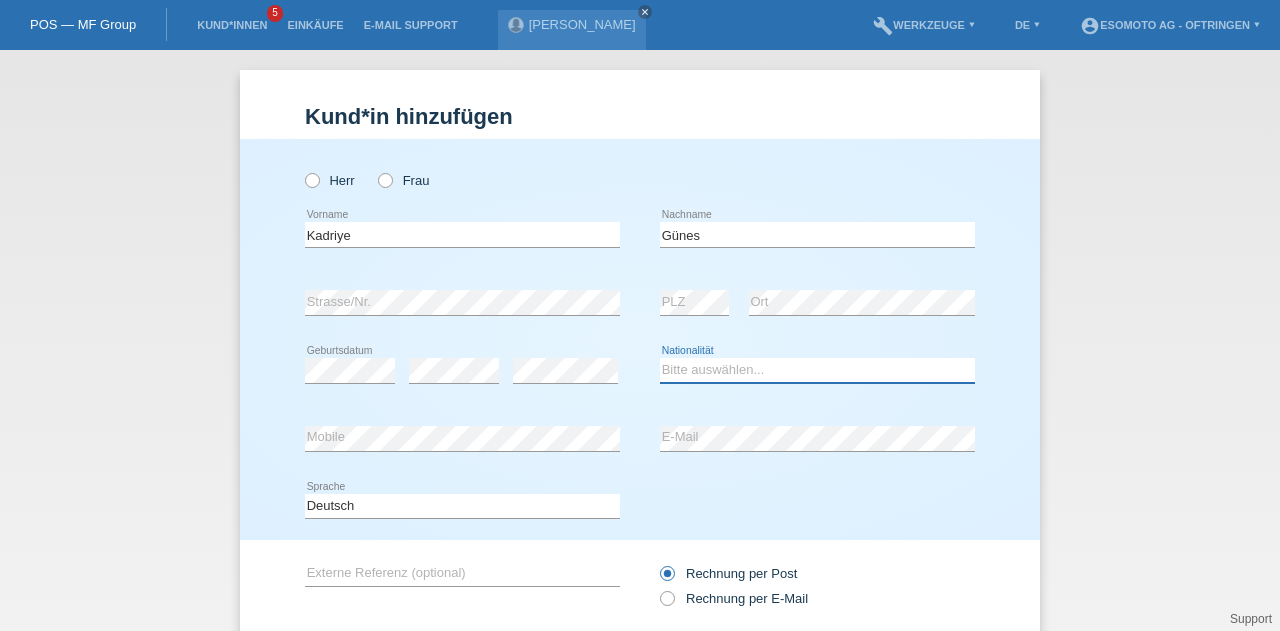 click on "Bitte auswählen...
Schweiz
Deutschland
Liechtenstein
Österreich
------------
Afghanistan
Ägypten
Åland
Albanien
Algerien" at bounding box center (817, 370) 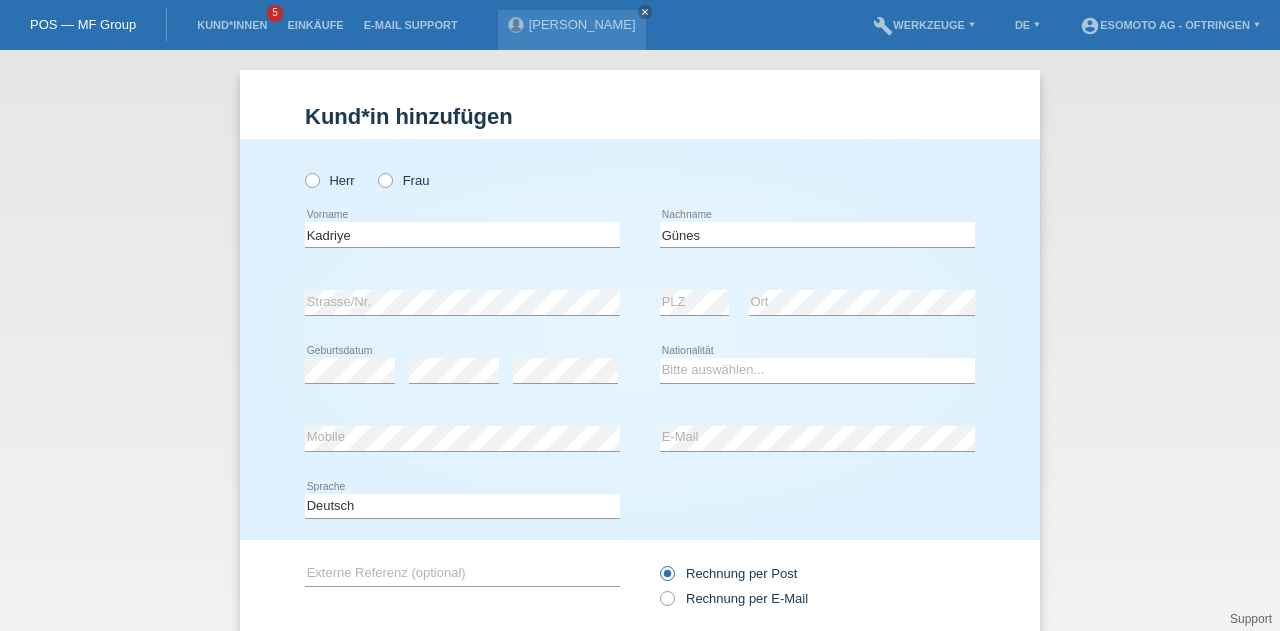 click on "Kund*in hinzufügen
Kunde hinzufügen
Kundin hinzufügen
Herr
Frau
Kadriye error Vorname" at bounding box center (640, 340) 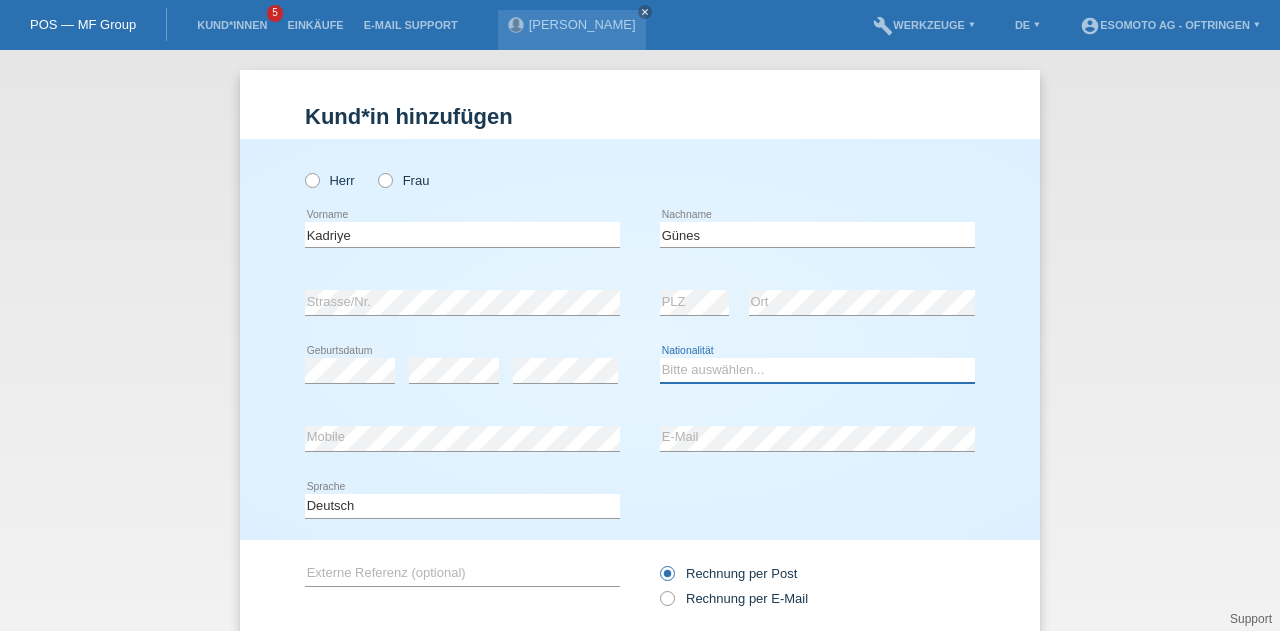 click on "Bitte auswählen...
Schweiz
Deutschland
Liechtenstein
Österreich
------------
Afghanistan
Ägypten
Åland
Albanien
Algerien" at bounding box center (817, 370) 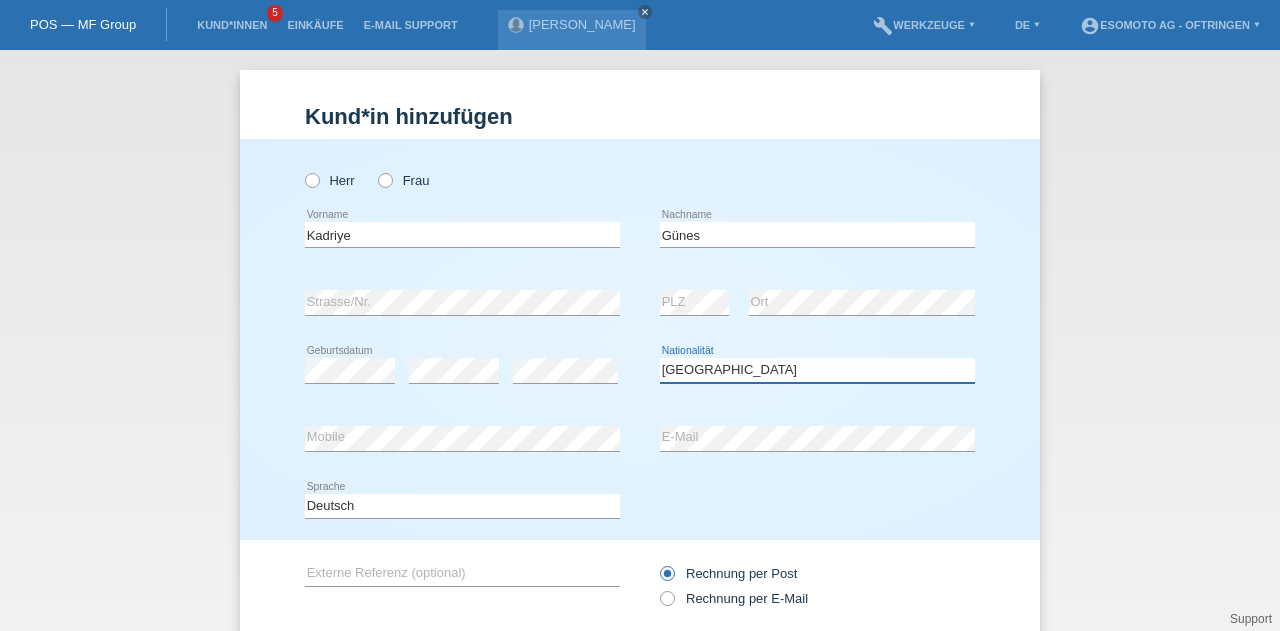 click on "Bitte auswählen...
Schweiz
Deutschland
Liechtenstein
Österreich
------------
Afghanistan
Ägypten
Åland
Albanien
Algerien" at bounding box center [817, 370] 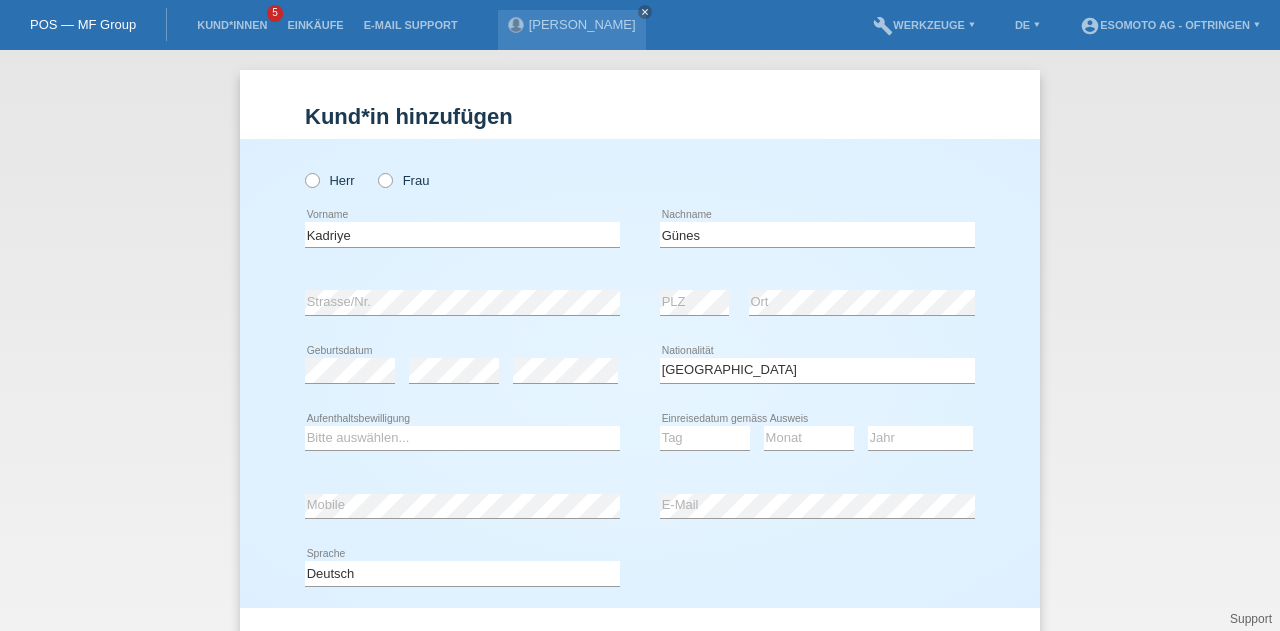 click on "Bitte auswählen...
C
B
B - Flüchtlingsstatus
Andere
error
Aufenthaltsbewilligung" at bounding box center (462, 439) 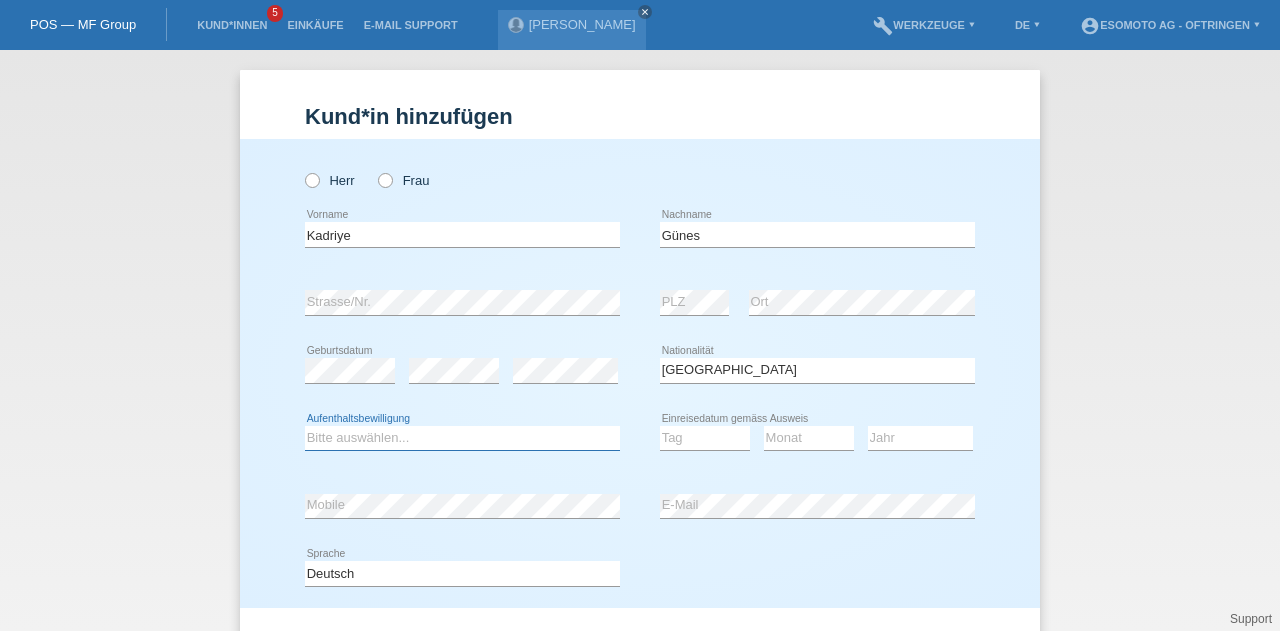 click on "Bitte auswählen...
C
B
B - Flüchtlingsstatus
Andere" at bounding box center (462, 438) 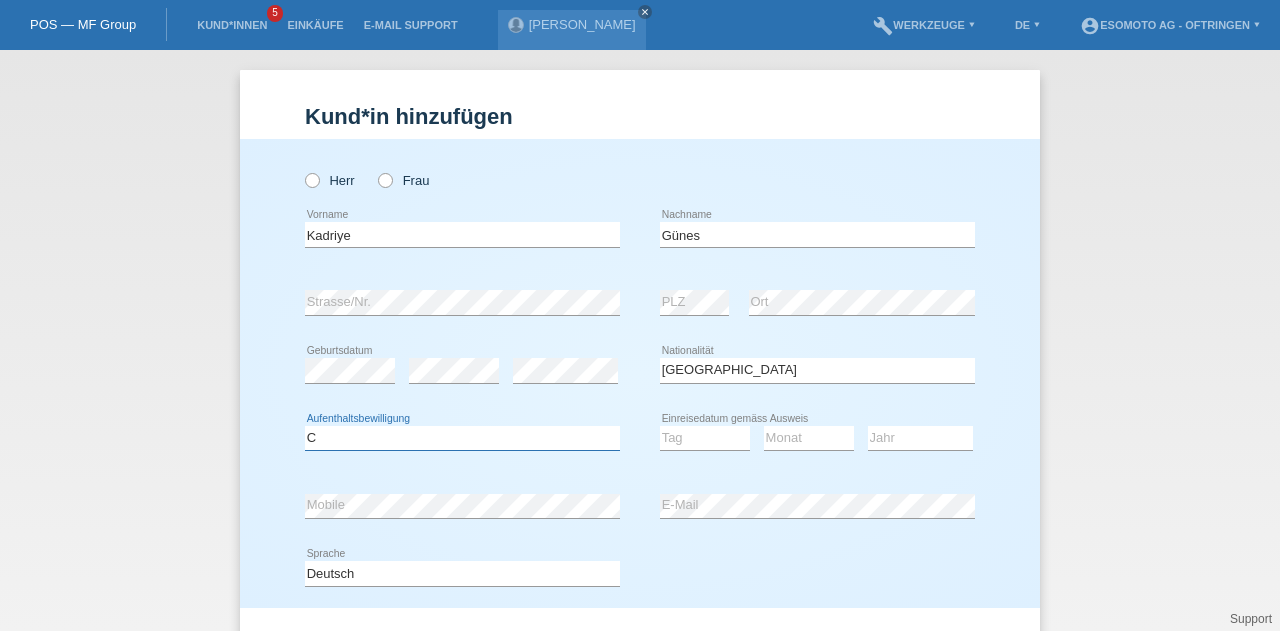 click on "Bitte auswählen...
C
B
B - Flüchtlingsstatus
Andere" at bounding box center [462, 438] 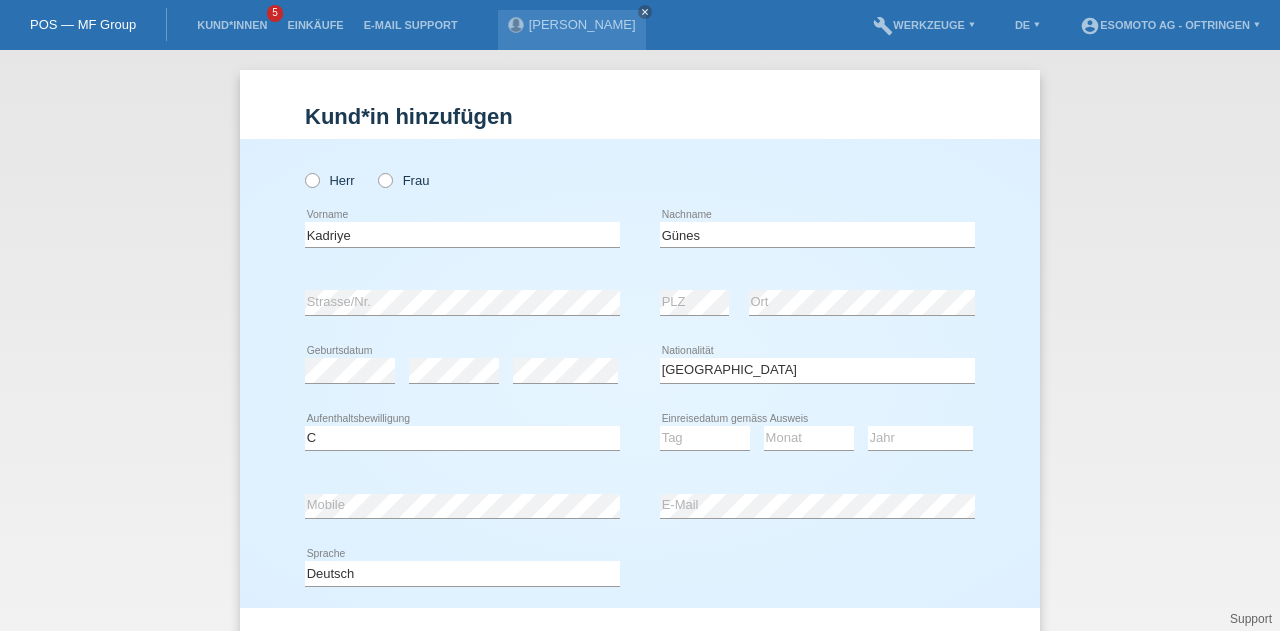 click on "Kund*in hinzufügen
Kunde hinzufügen
Kundin hinzufügen
Herr
Frau
Kadriye error Vorname" at bounding box center (640, 340) 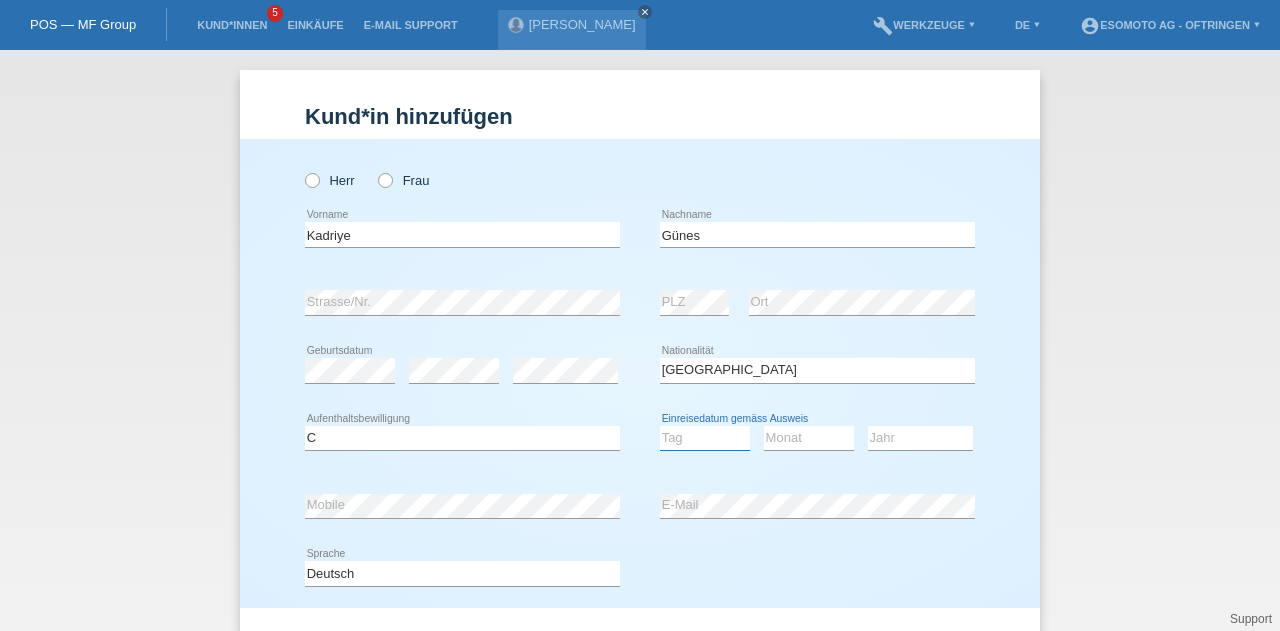 click on "Tag
01
02
03
04
05
06
07
08
09
10 11" at bounding box center (705, 438) 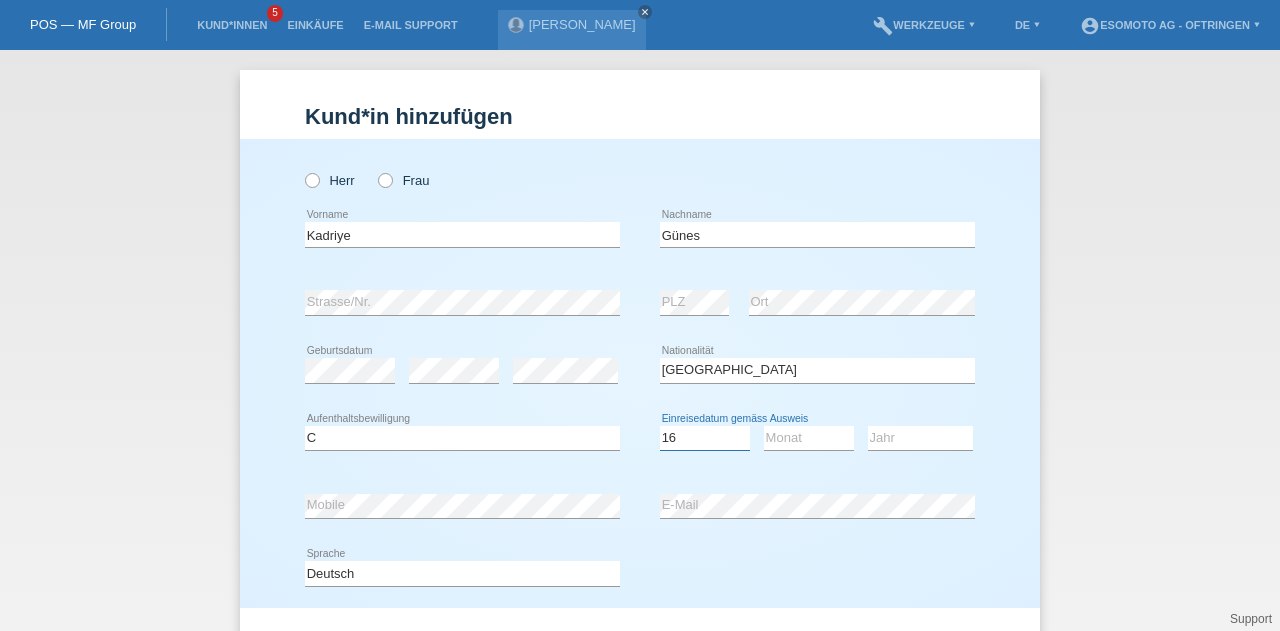 click on "Tag
01
02
03
04
05
06
07
08
09
10 11" at bounding box center [705, 438] 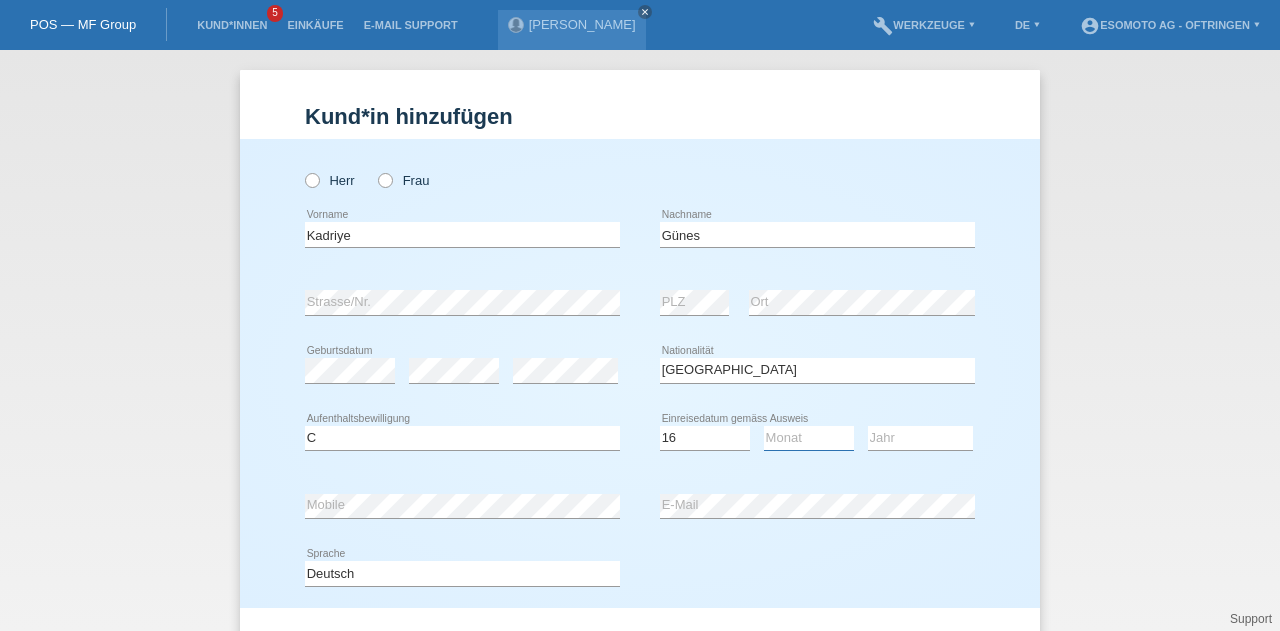 click on "Monat
01
02
03
04
05
06
07
08
09
10 11" at bounding box center [809, 438] 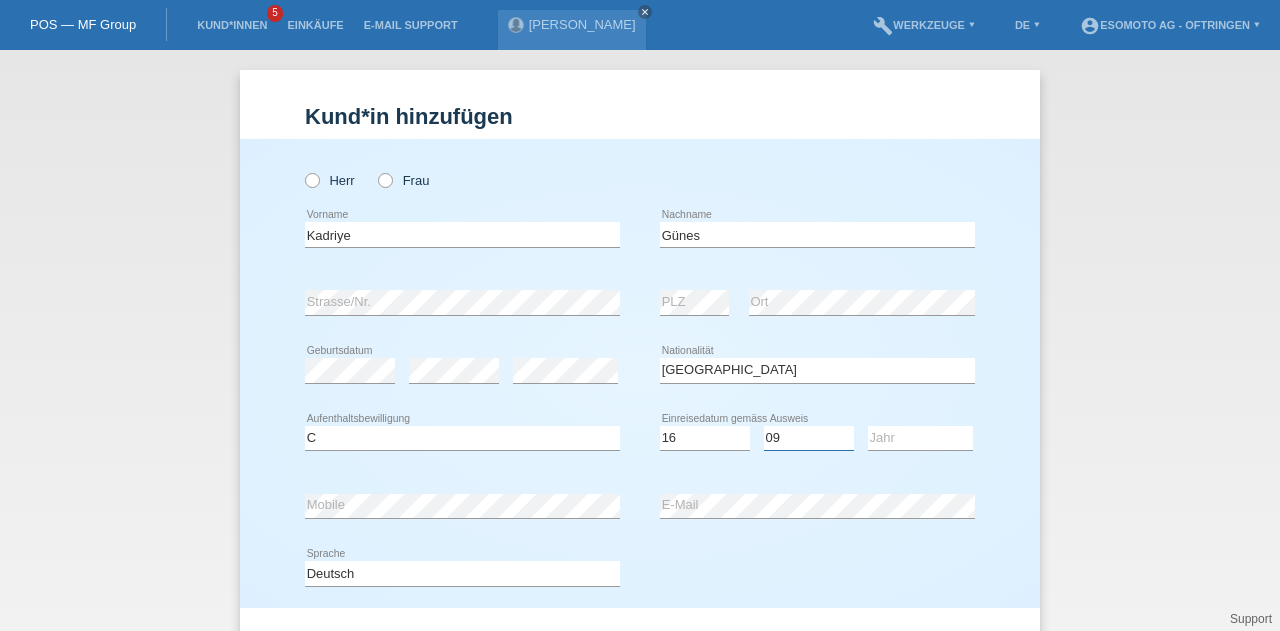 click on "Monat
01
02
03
04
05
06
07
08
09
10 11" at bounding box center (809, 438) 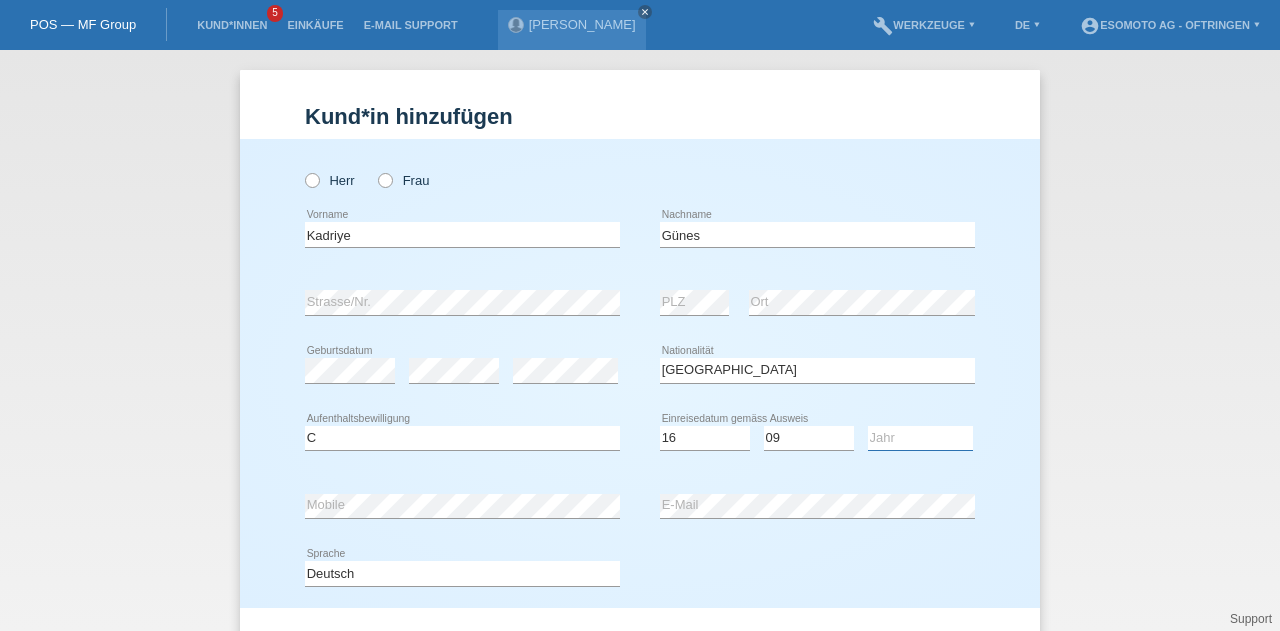 click on "Jahr
2025
2024
2023
2022
2021
2020
2019
2018
2017 2016 2015 2014 2013 2012 2011 2010 2009 2008 2007 2006 2005 2004 2003 2002 2001" at bounding box center [920, 438] 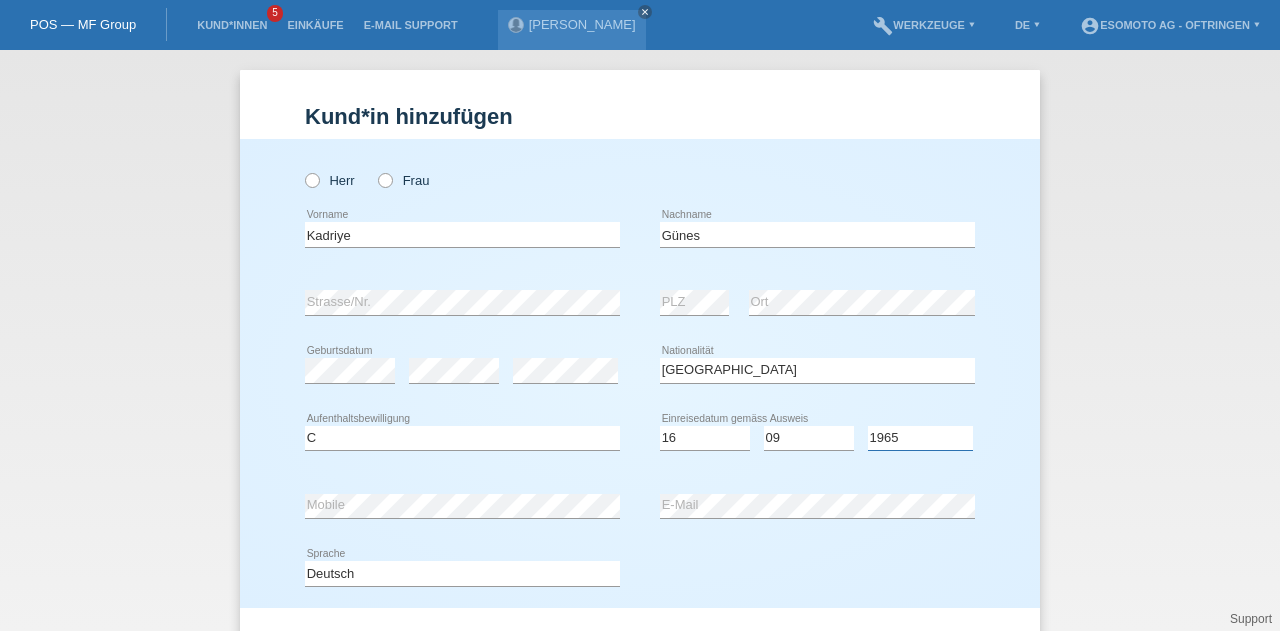 click on "Jahr
2025
2024
2023
2022
2021
2020
2019
2018
2017 2016 2015 2014 2013 2012 2011 2010 2009 2008 2007 2006 2005 2004 2003 2002 2001" at bounding box center (920, 438) 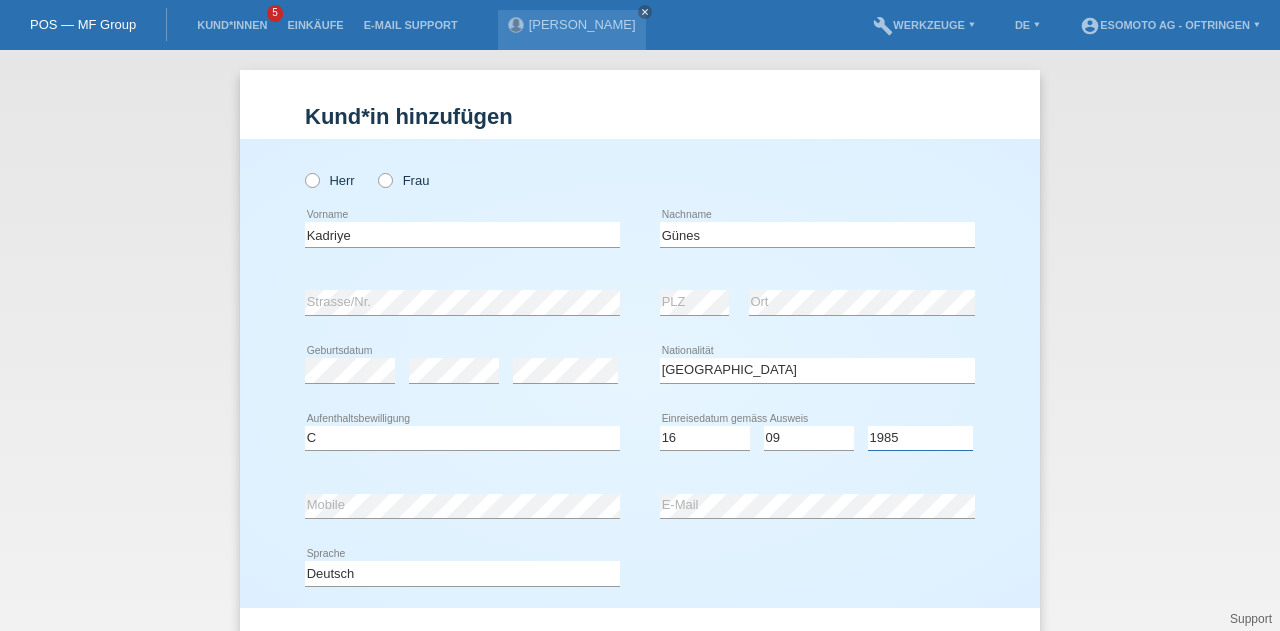 click on "Jahr
2025
2024
2023
2022
2021
2020
2019
2018
2017 2016 2015 2014 2013 2012 2011 2010 2009 2008 2007 2006 2005 2004 2003 2002 2001" at bounding box center [920, 438] 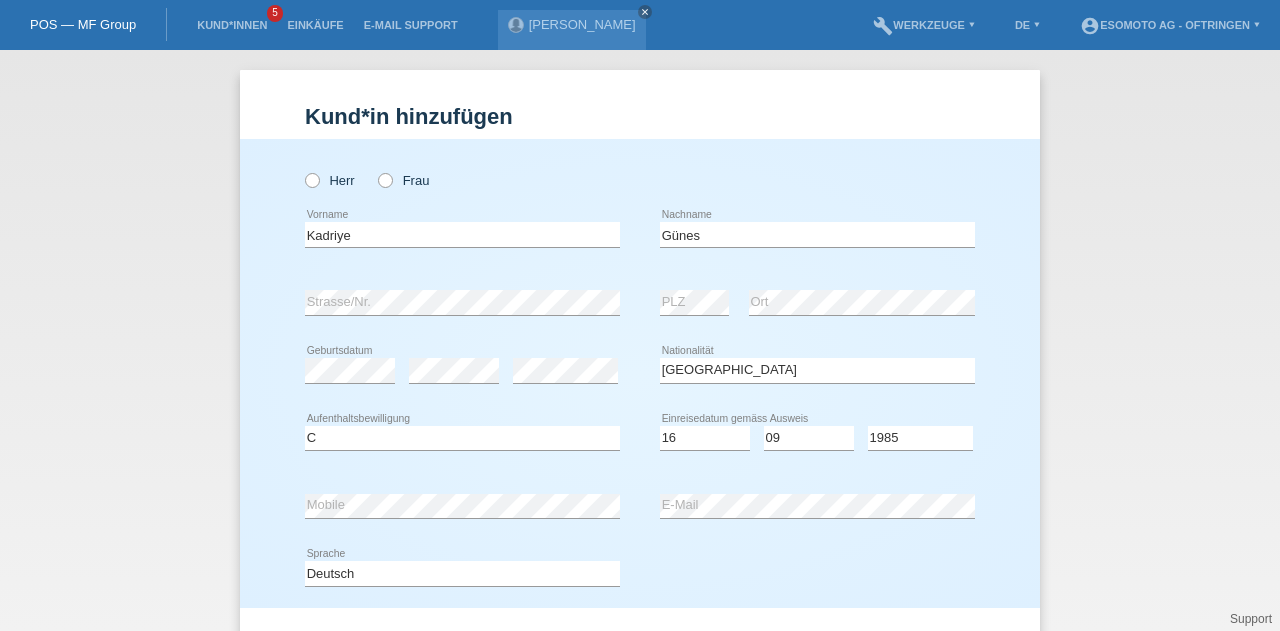 click on "Herr
Frau
Kadriye
error
Vorname
C" at bounding box center [640, 373] 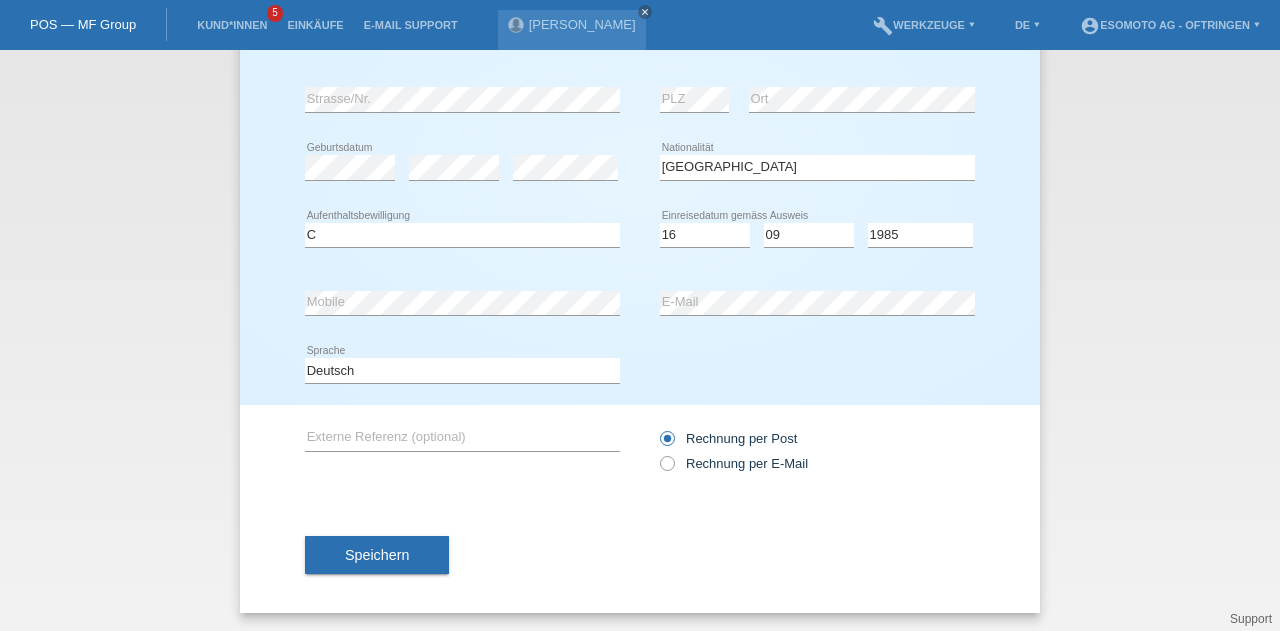 scroll, scrollTop: 0, scrollLeft: 0, axis: both 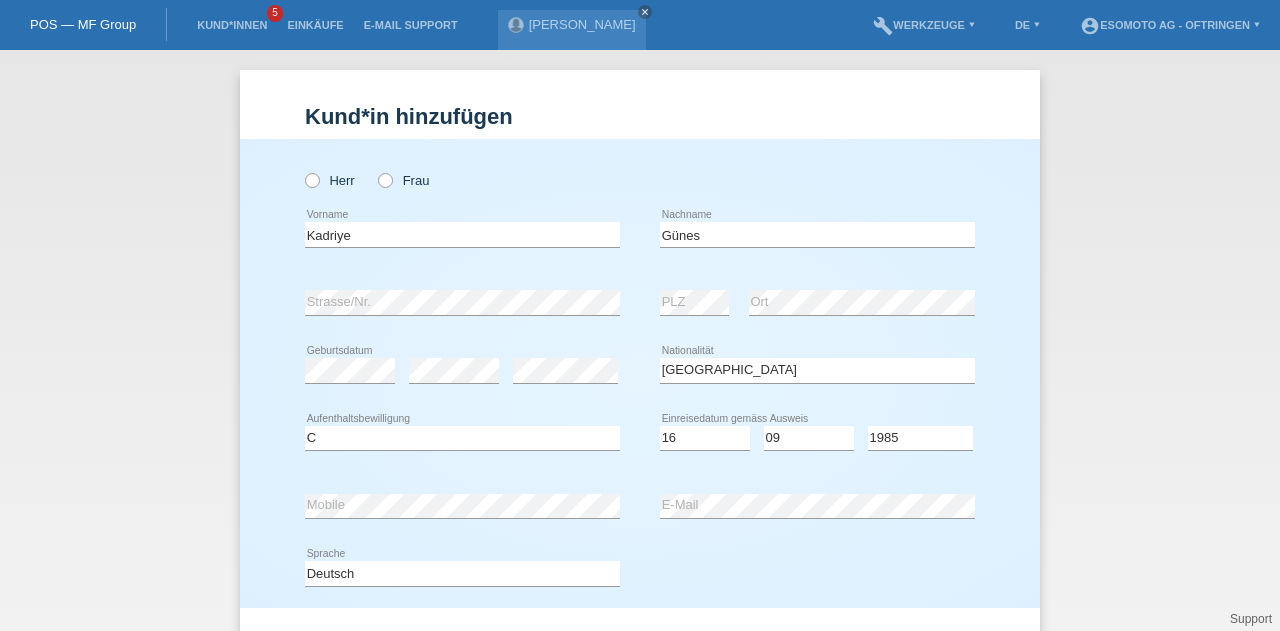 click on "Herr
Frau" at bounding box center (462, 180) 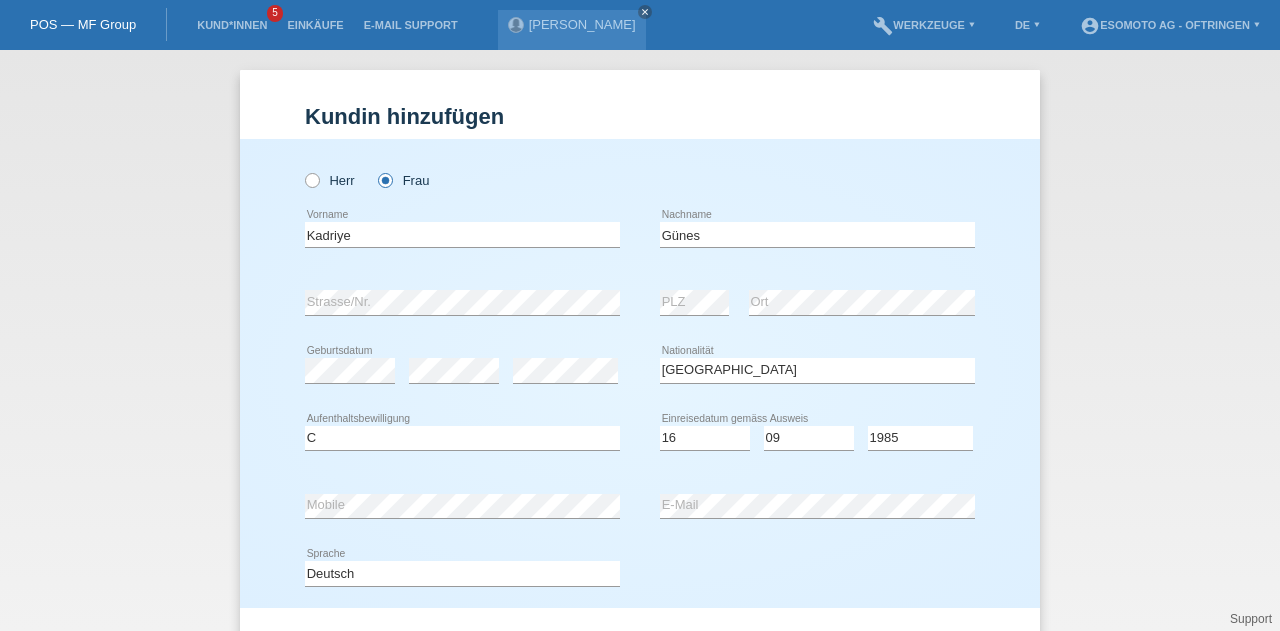 scroll, scrollTop: 203, scrollLeft: 0, axis: vertical 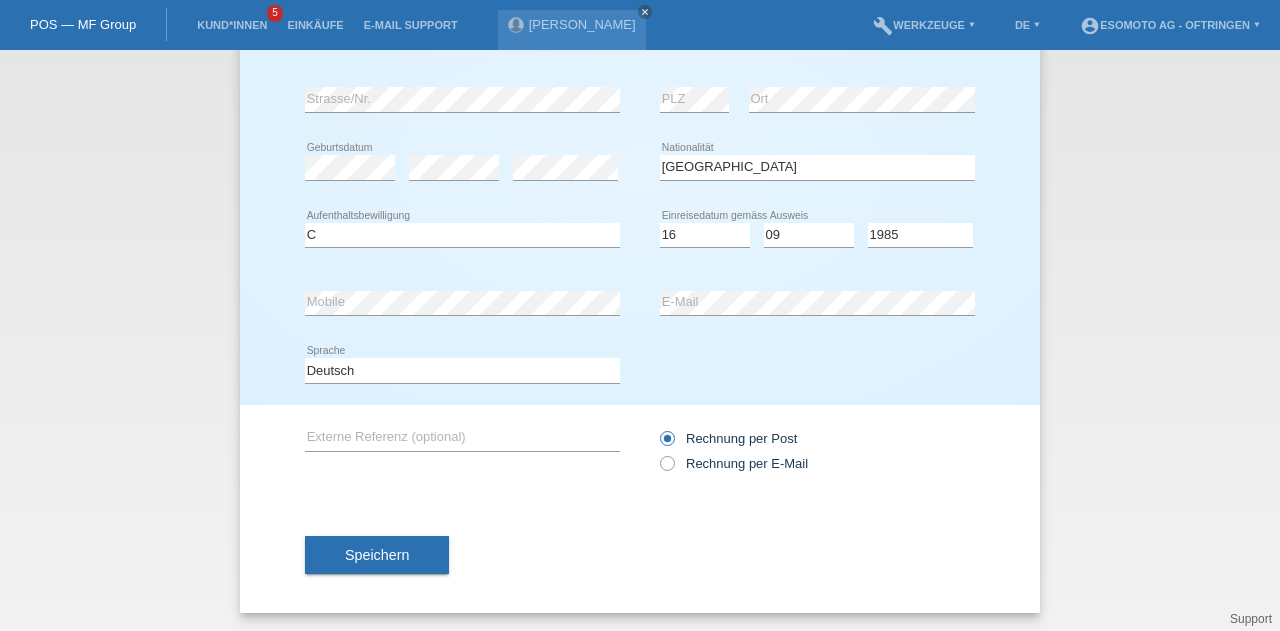 click on "Speichern" at bounding box center [377, 555] 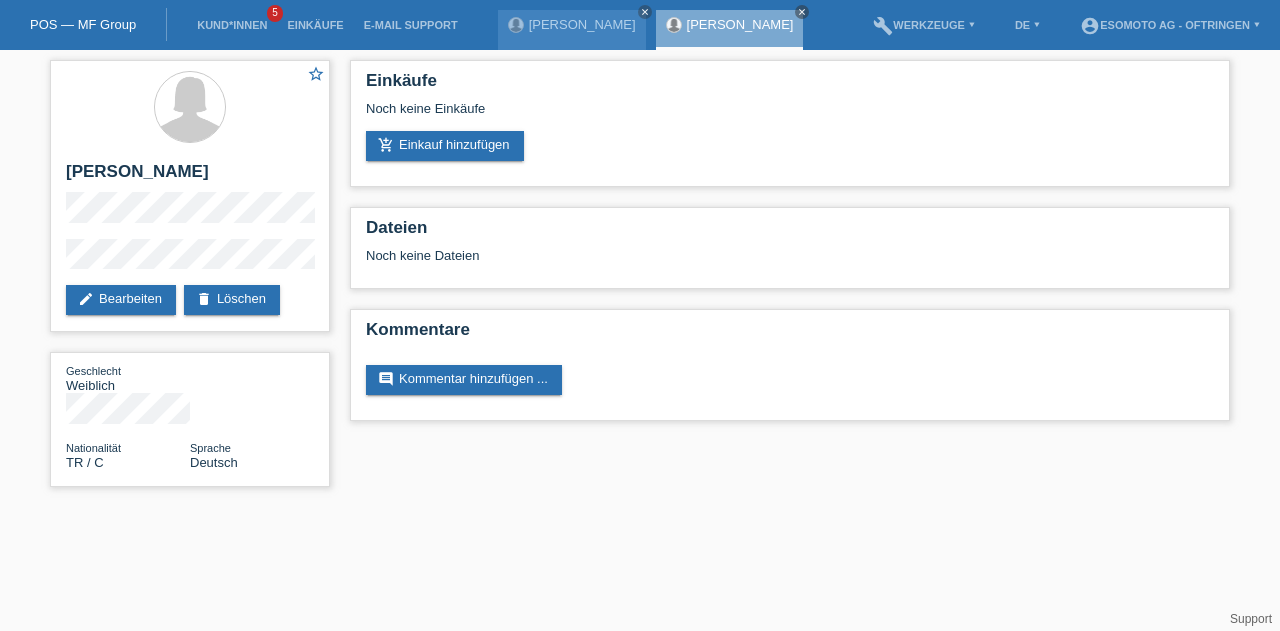 scroll, scrollTop: 0, scrollLeft: 0, axis: both 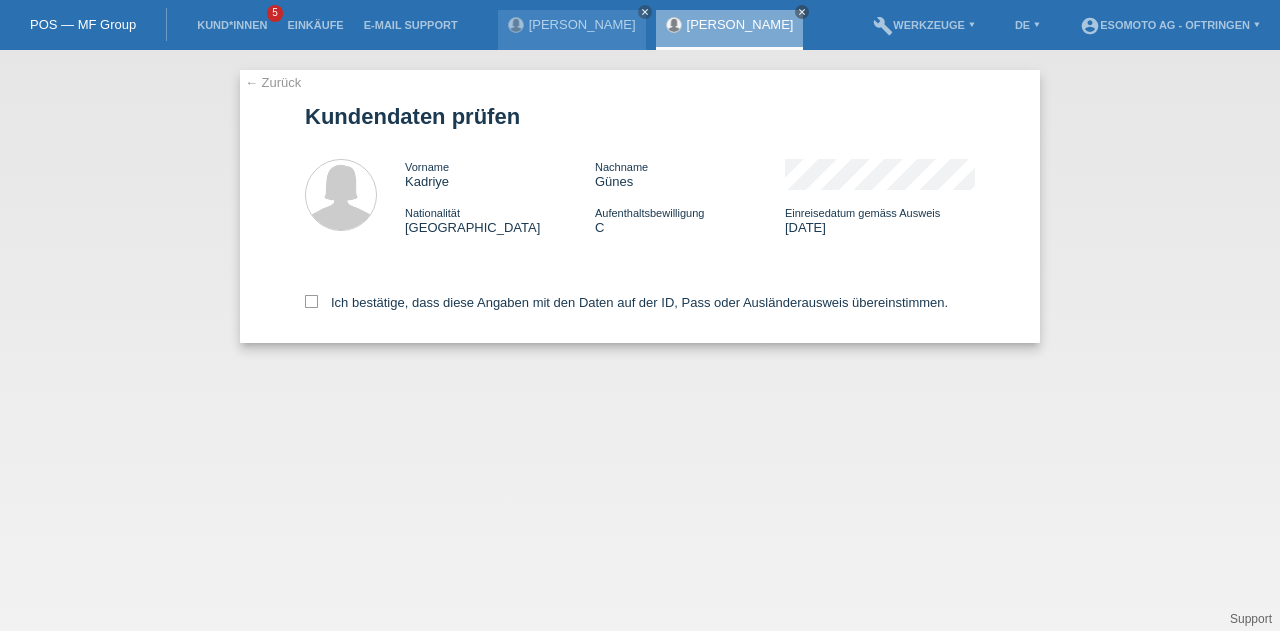 click on "Ich bestätige, dass diese Angaben mit den Daten auf der ID, Pass oder Ausländerausweis übereinstimmen." at bounding box center (626, 302) 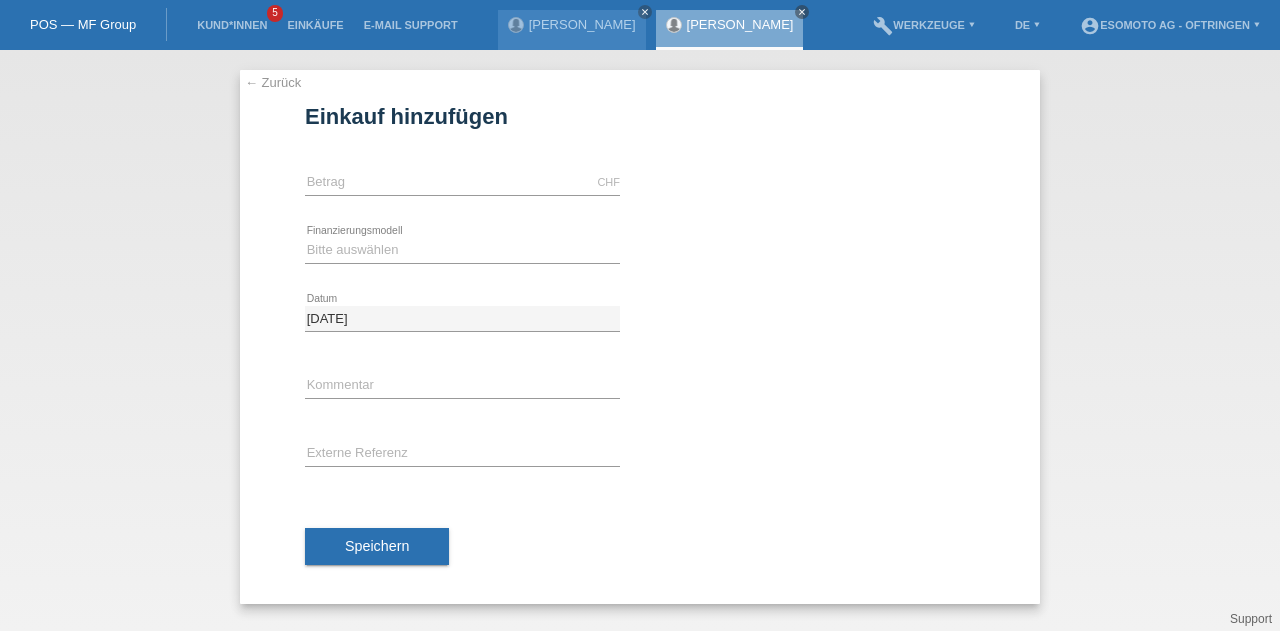 scroll, scrollTop: 0, scrollLeft: 0, axis: both 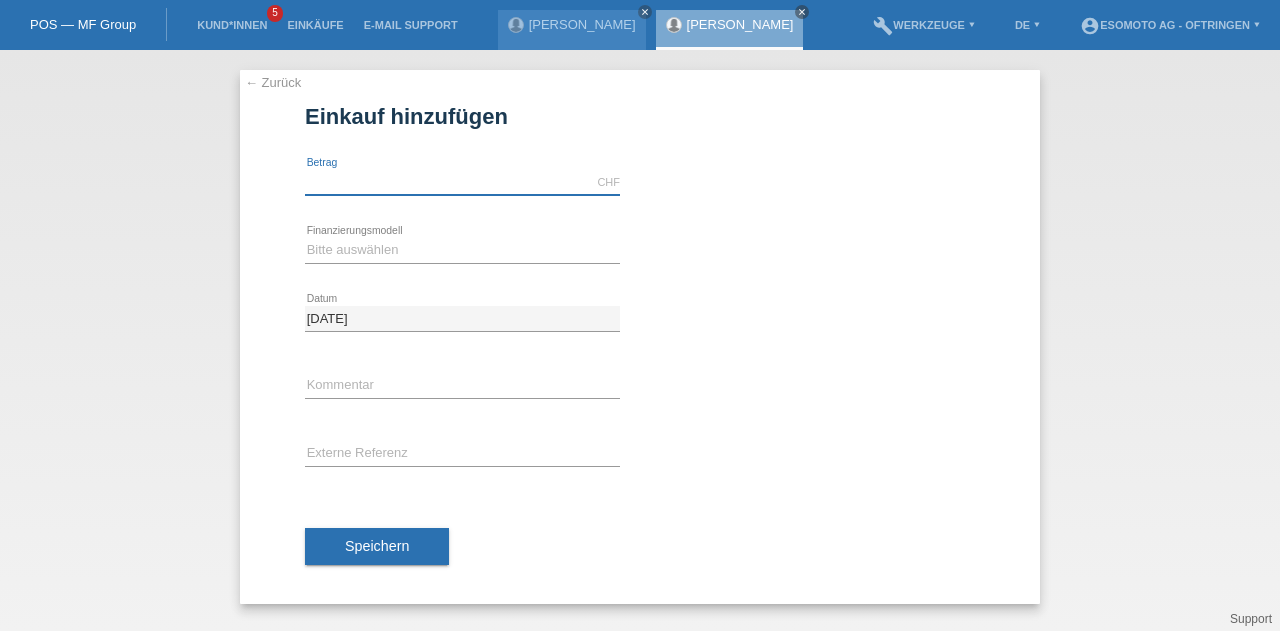 click at bounding box center [462, 182] 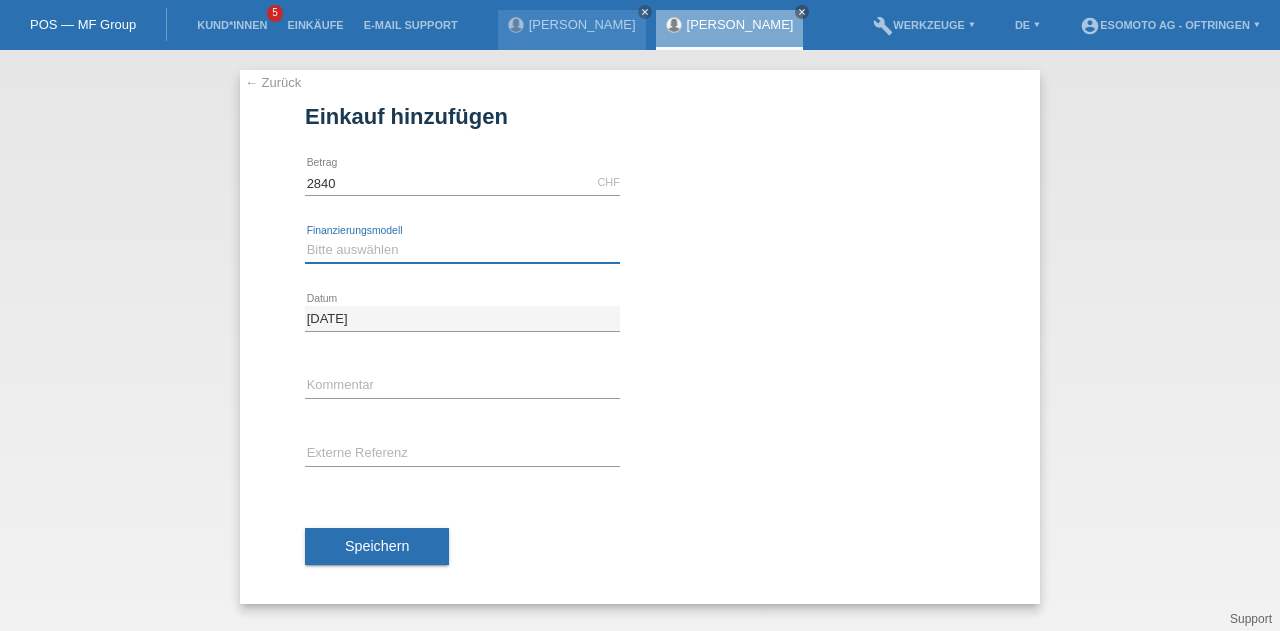 type on "2840.00" 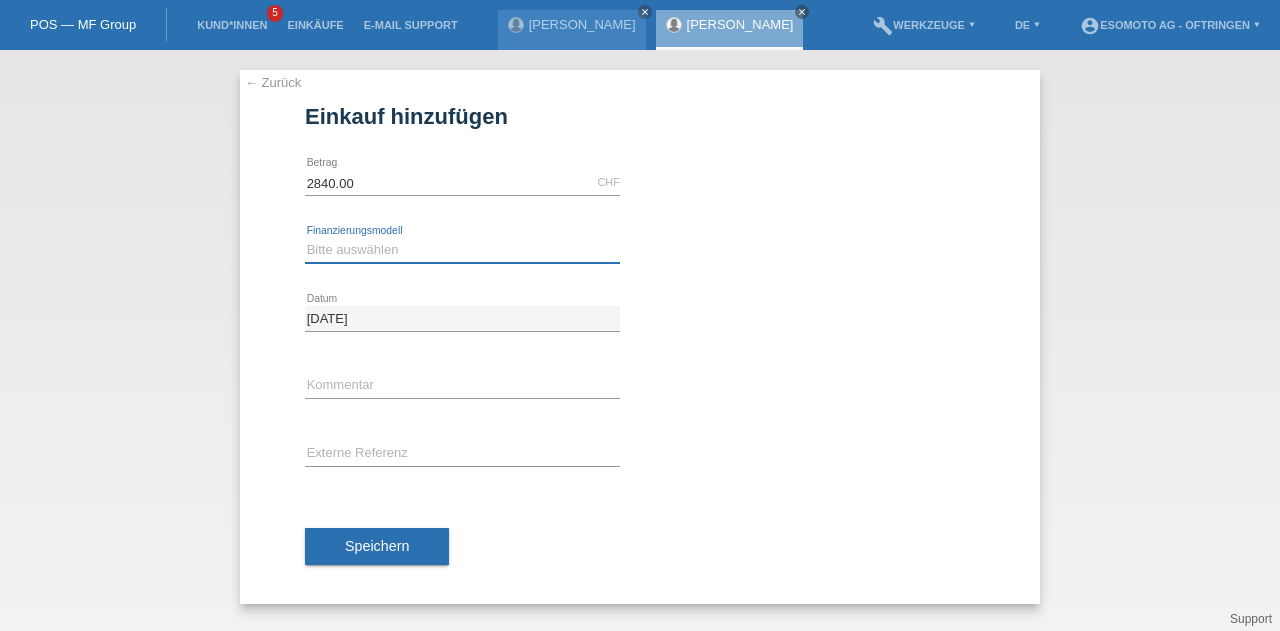 click on "Bitte auswählen
Fixe Raten
Kauf auf Rechnung mit Teilzahlungsoption" at bounding box center [462, 250] 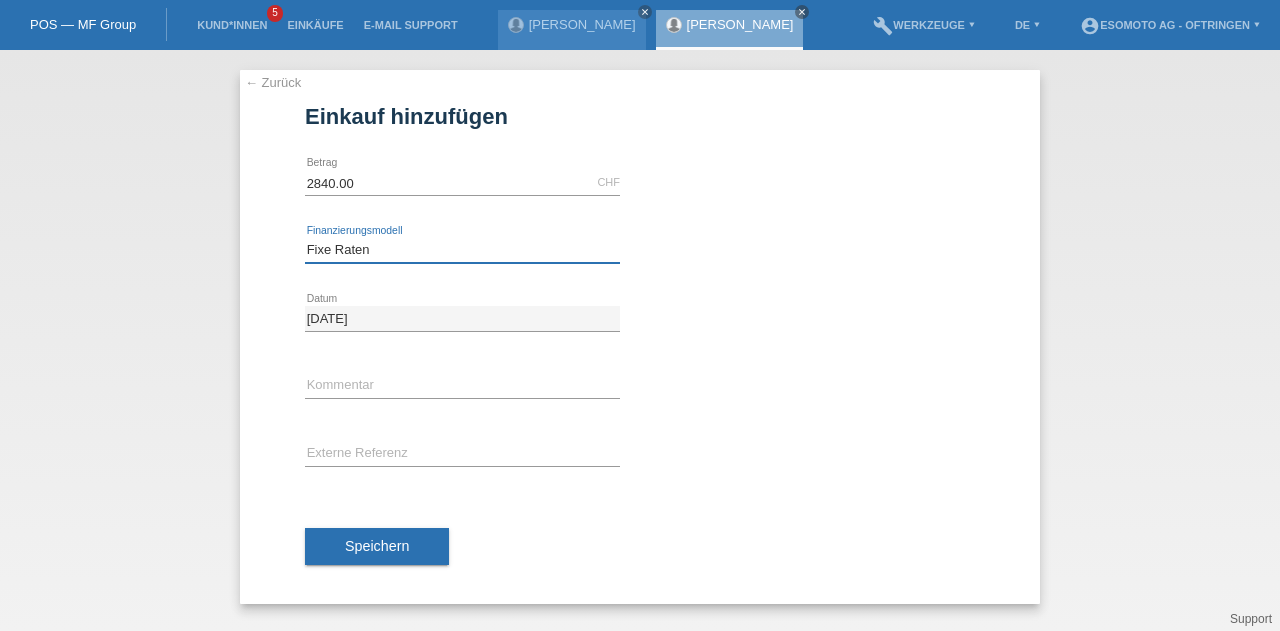 click on "Bitte auswählen
Fixe Raten
Kauf auf Rechnung mit Teilzahlungsoption" at bounding box center [462, 250] 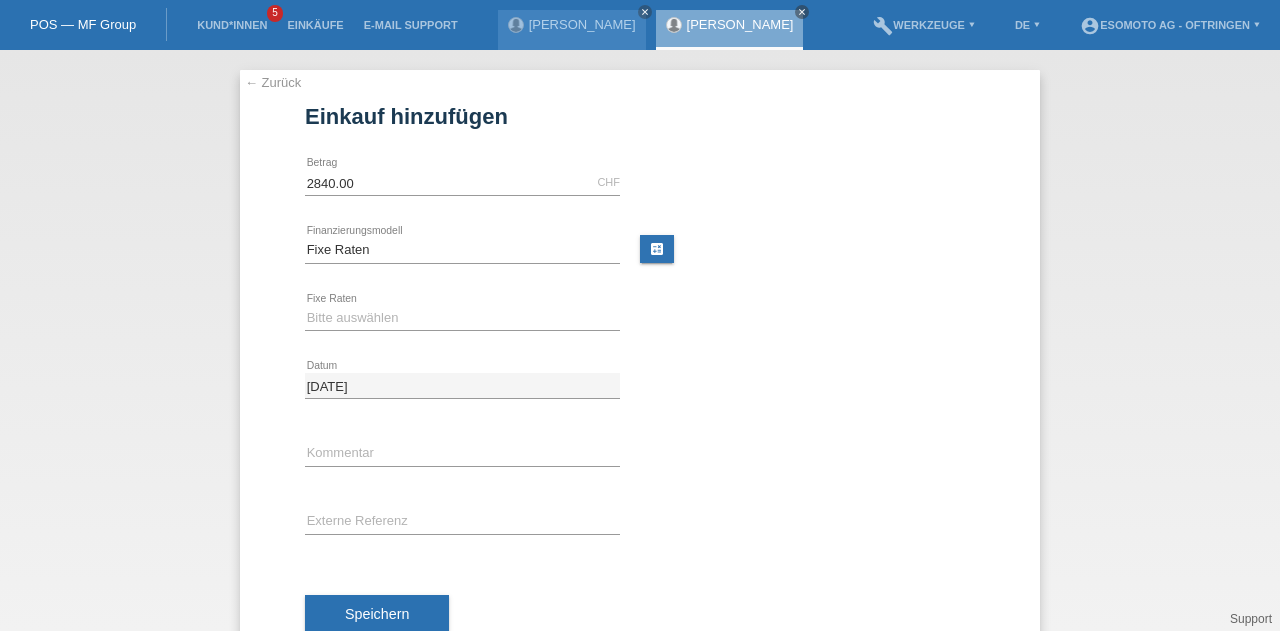 click at bounding box center [462, 330] 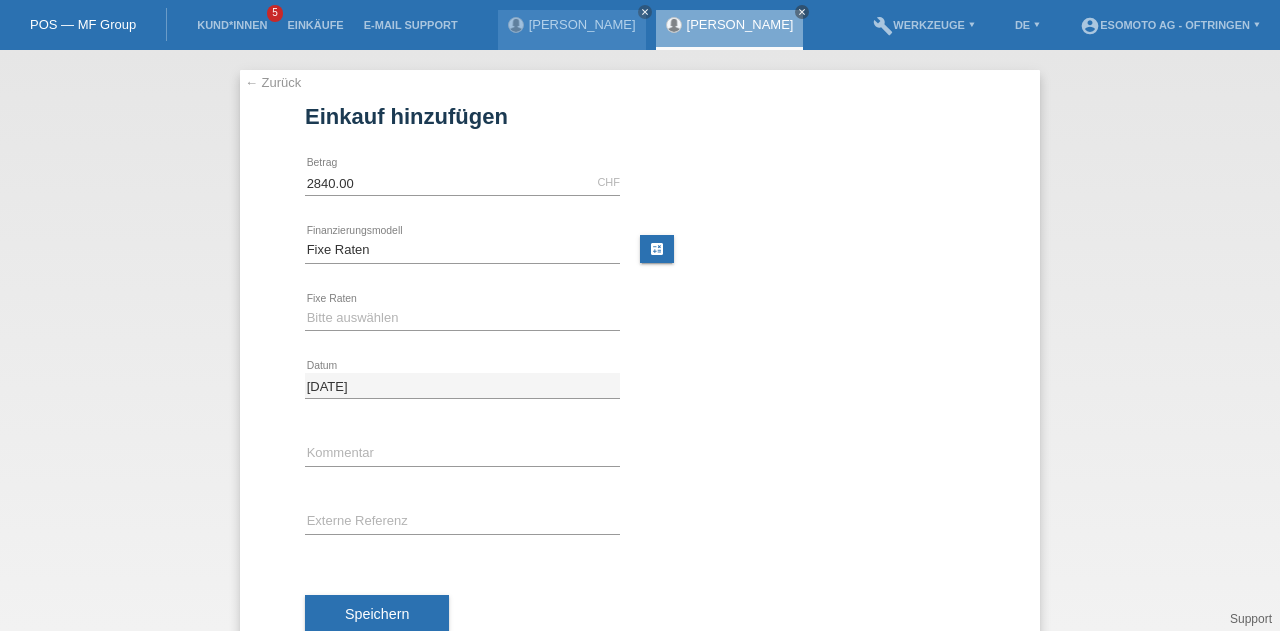 click at bounding box center [462, 330] 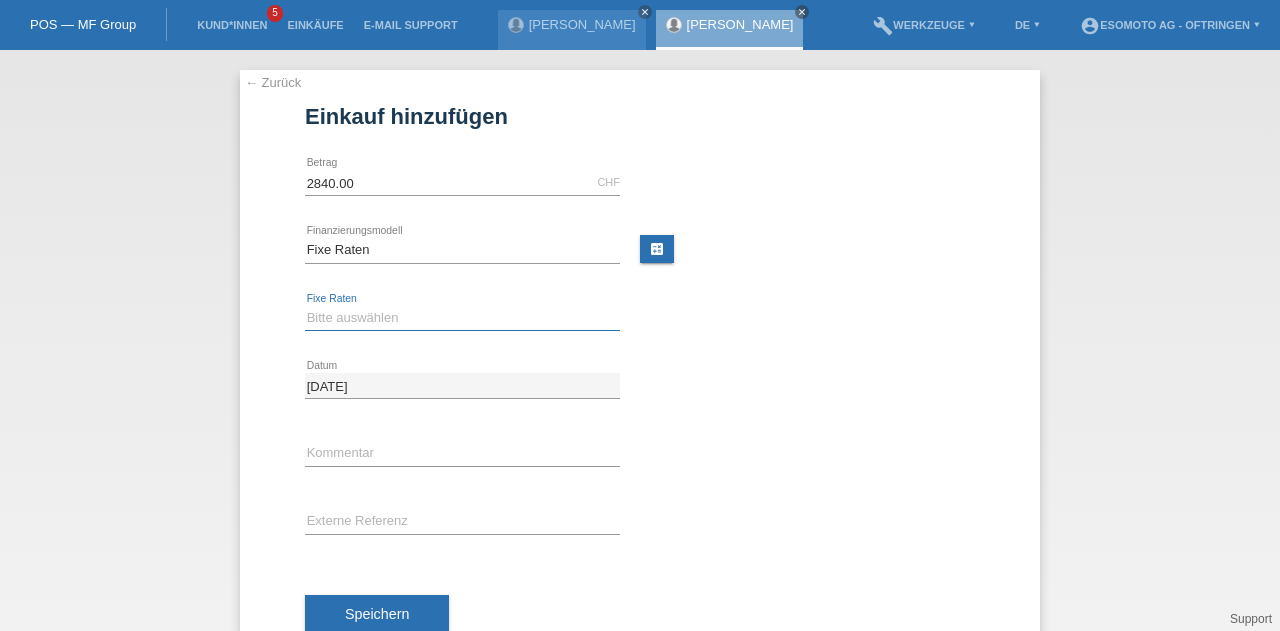 click on "Bitte auswählen
12 Raten
24 Raten
36 Raten
48 Raten" at bounding box center (462, 318) 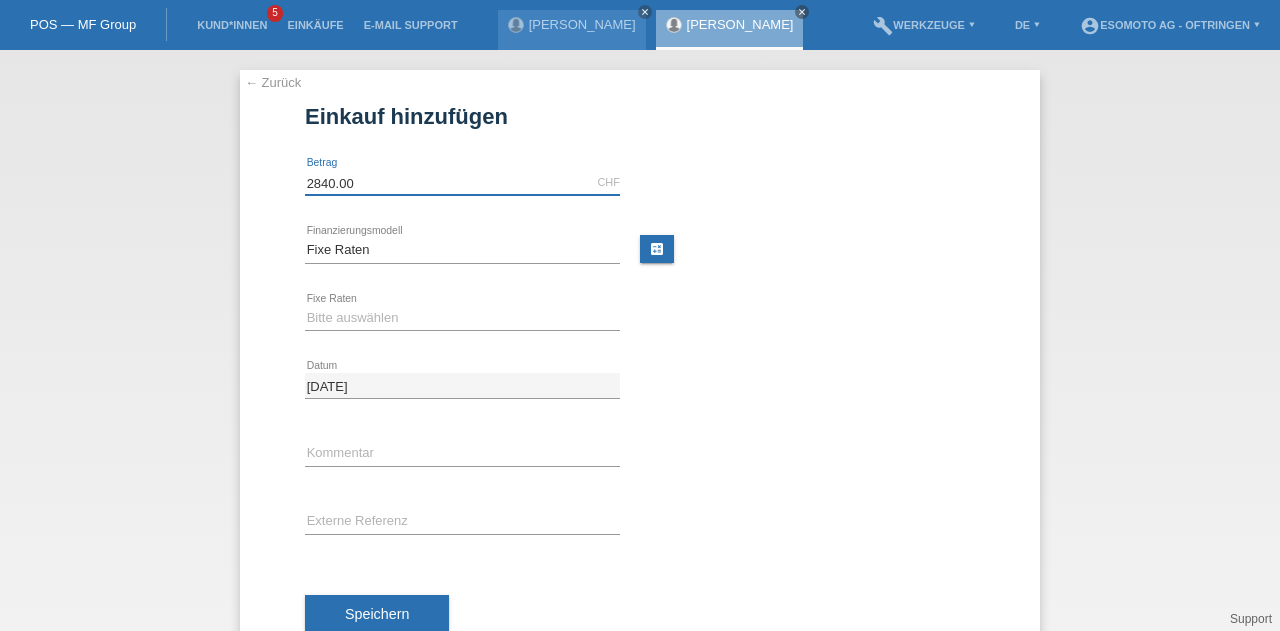 click on "2840.00" at bounding box center [462, 182] 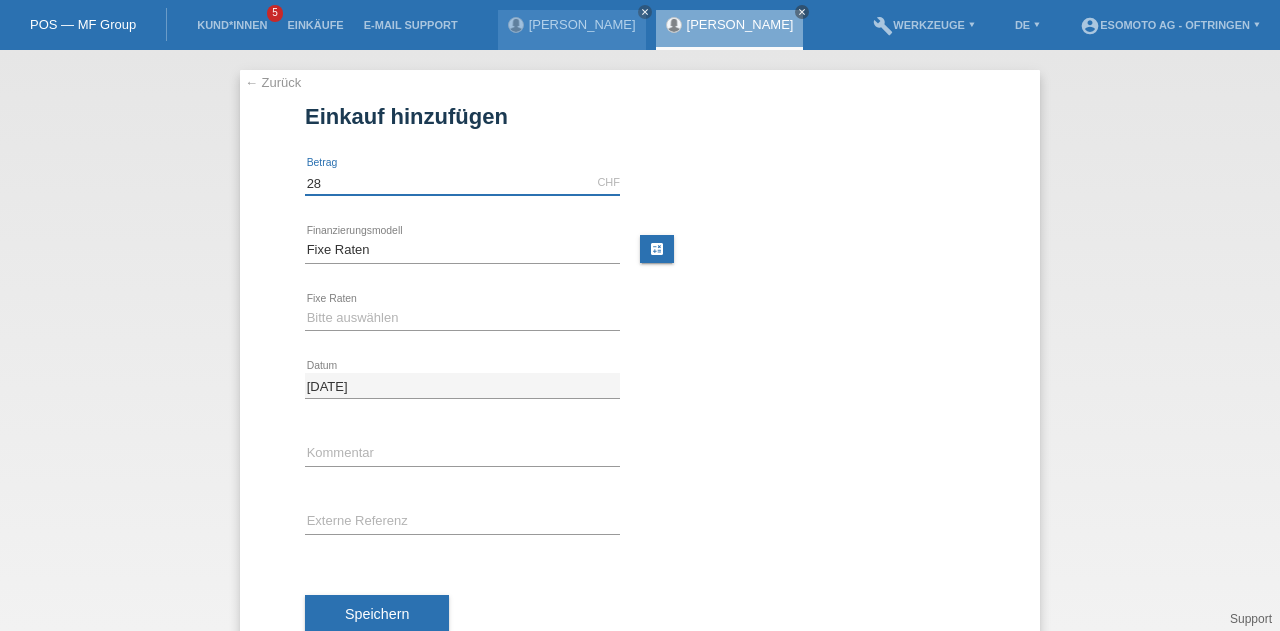 type on "2" 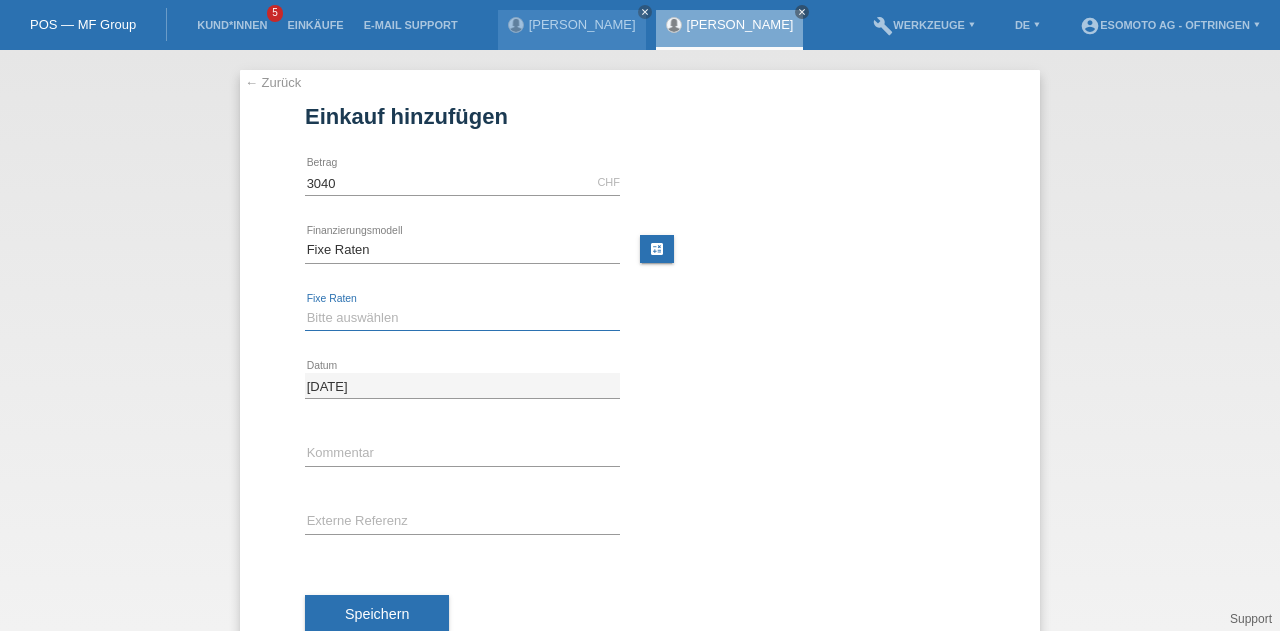 type on "3040.00" 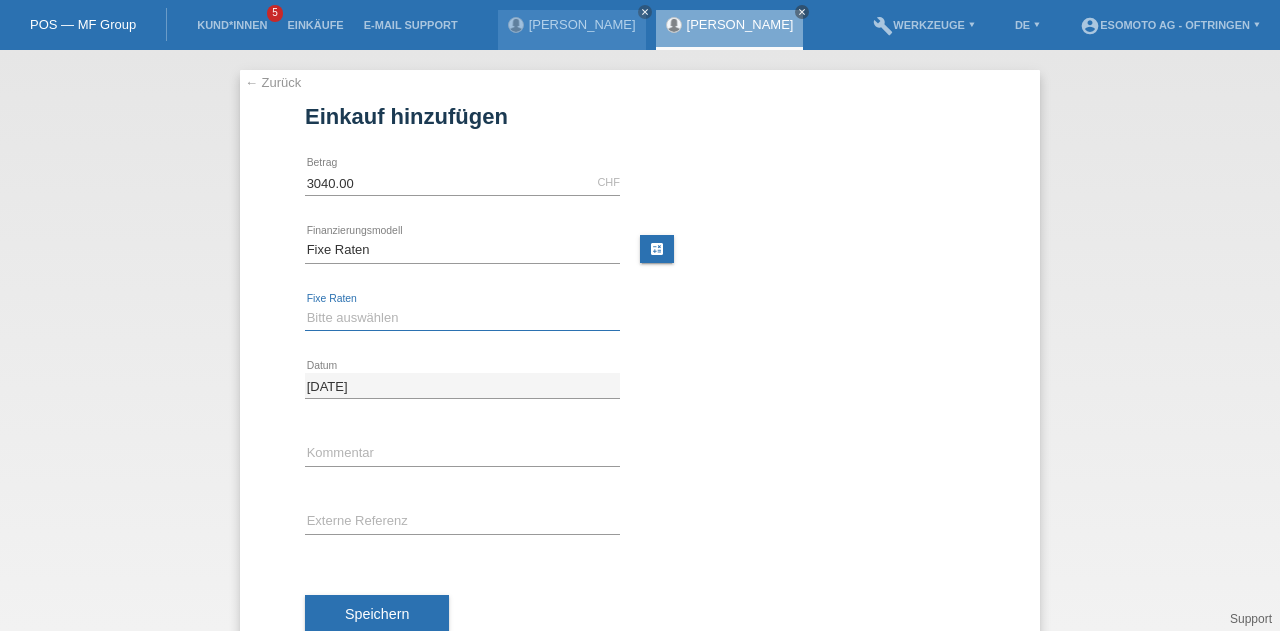 click on "Bitte auswählen
12 Raten
24 Raten
36 Raten
48 Raten" at bounding box center (462, 318) 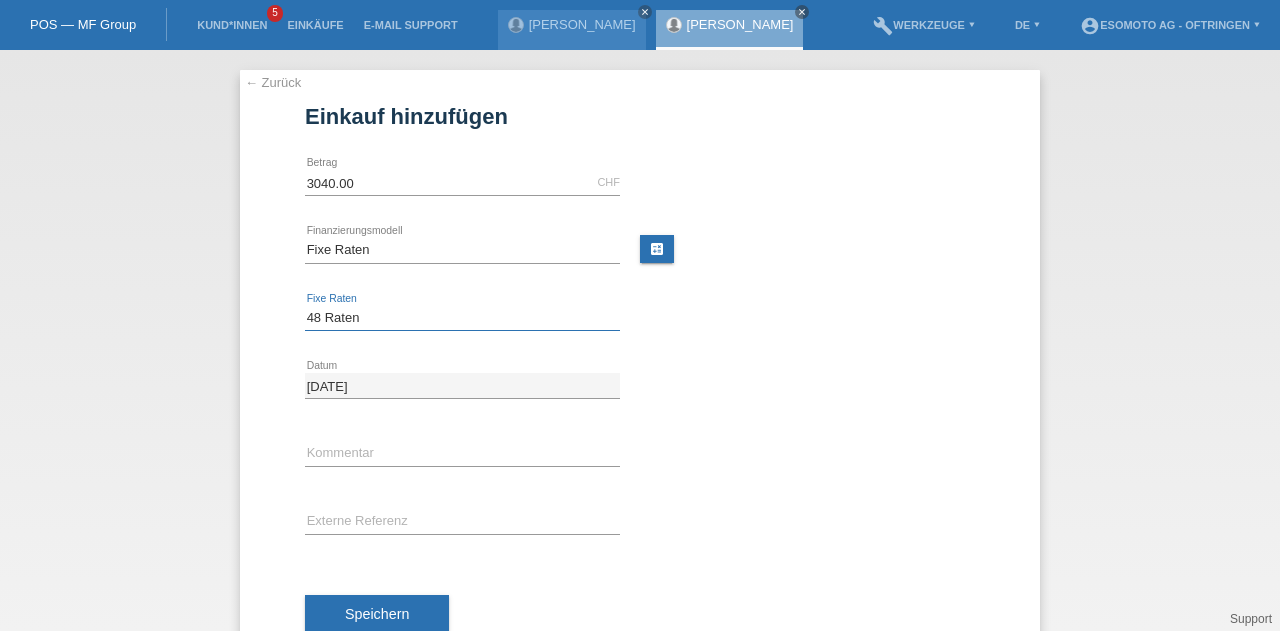 click on "Bitte auswählen
12 Raten
24 Raten
36 Raten
48 Raten" at bounding box center (462, 318) 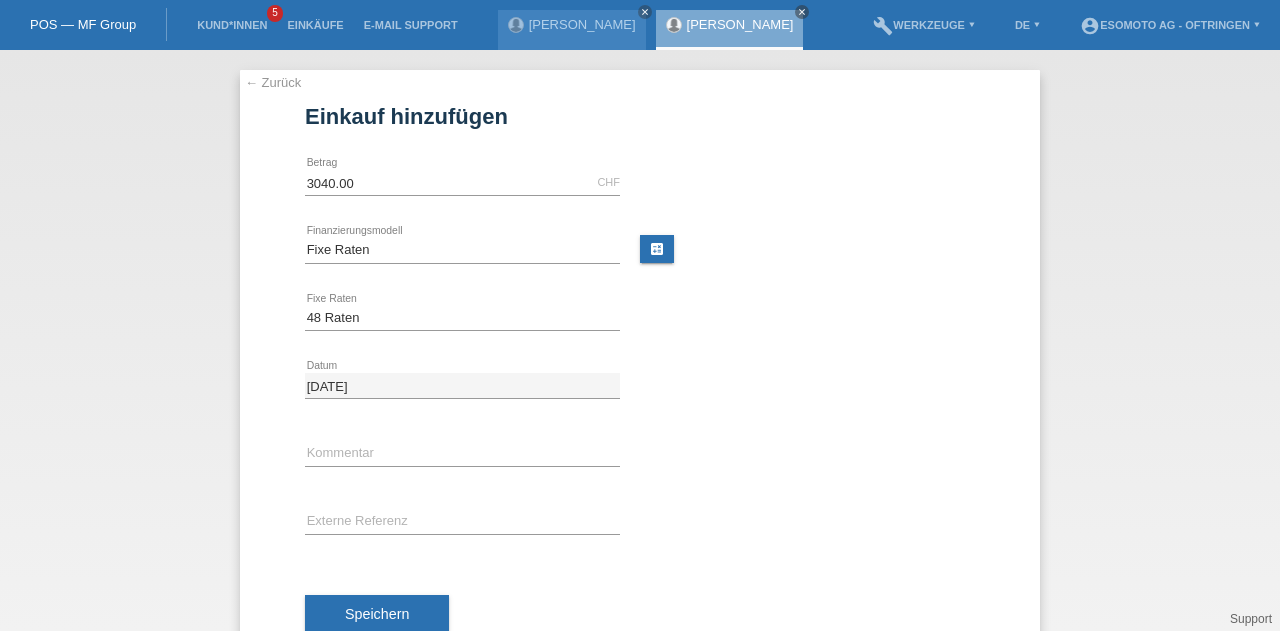 click on "Speichern" at bounding box center (377, 614) 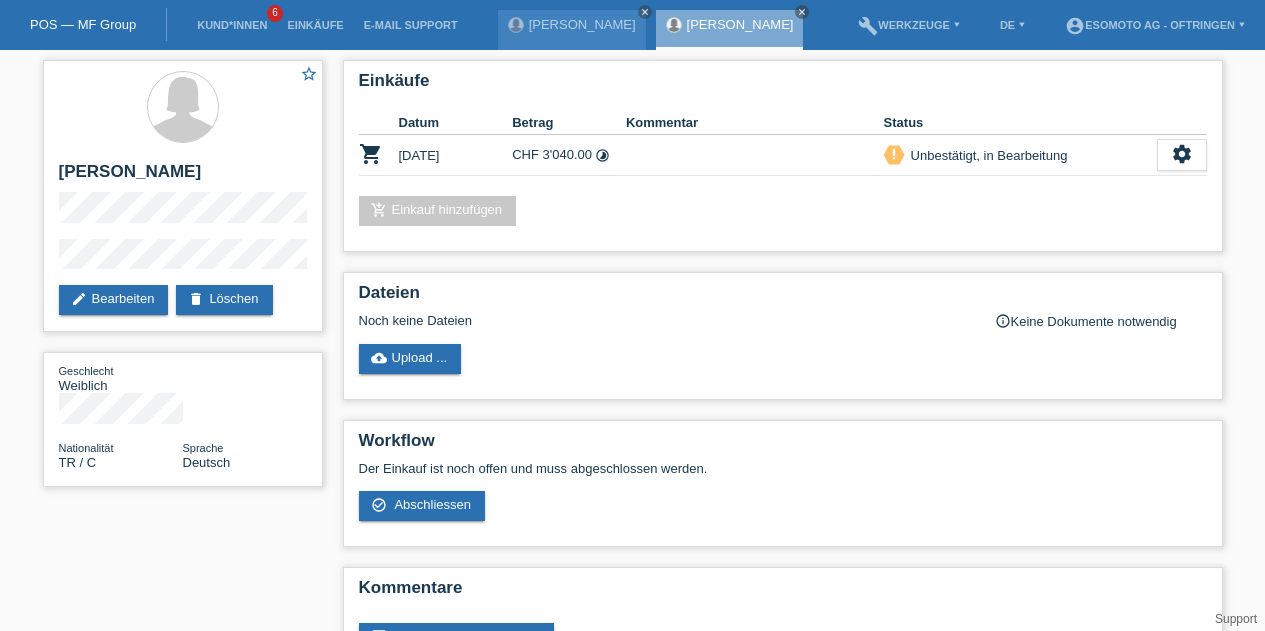 scroll, scrollTop: 0, scrollLeft: 0, axis: both 